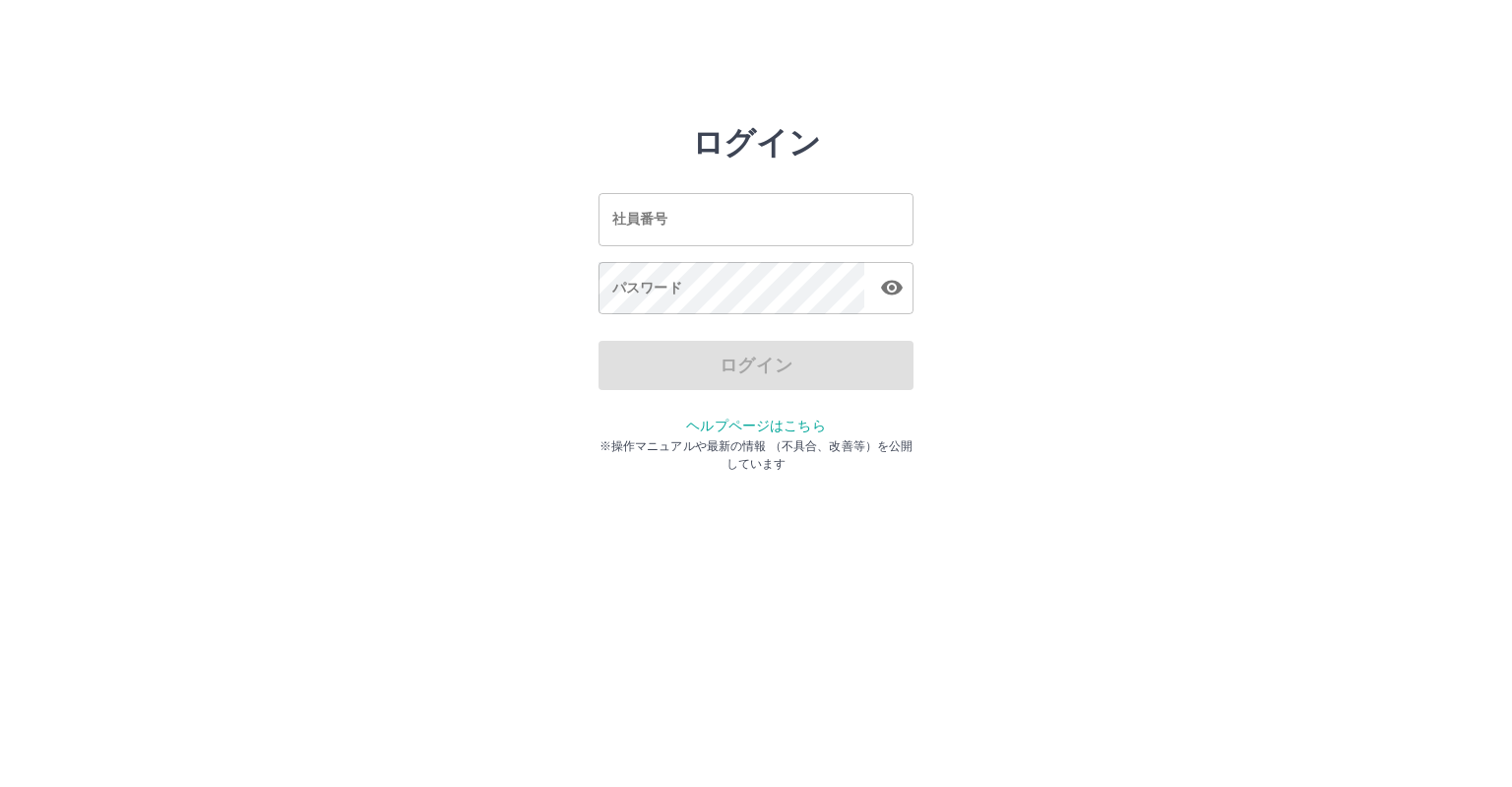 scroll, scrollTop: 0, scrollLeft: 0, axis: both 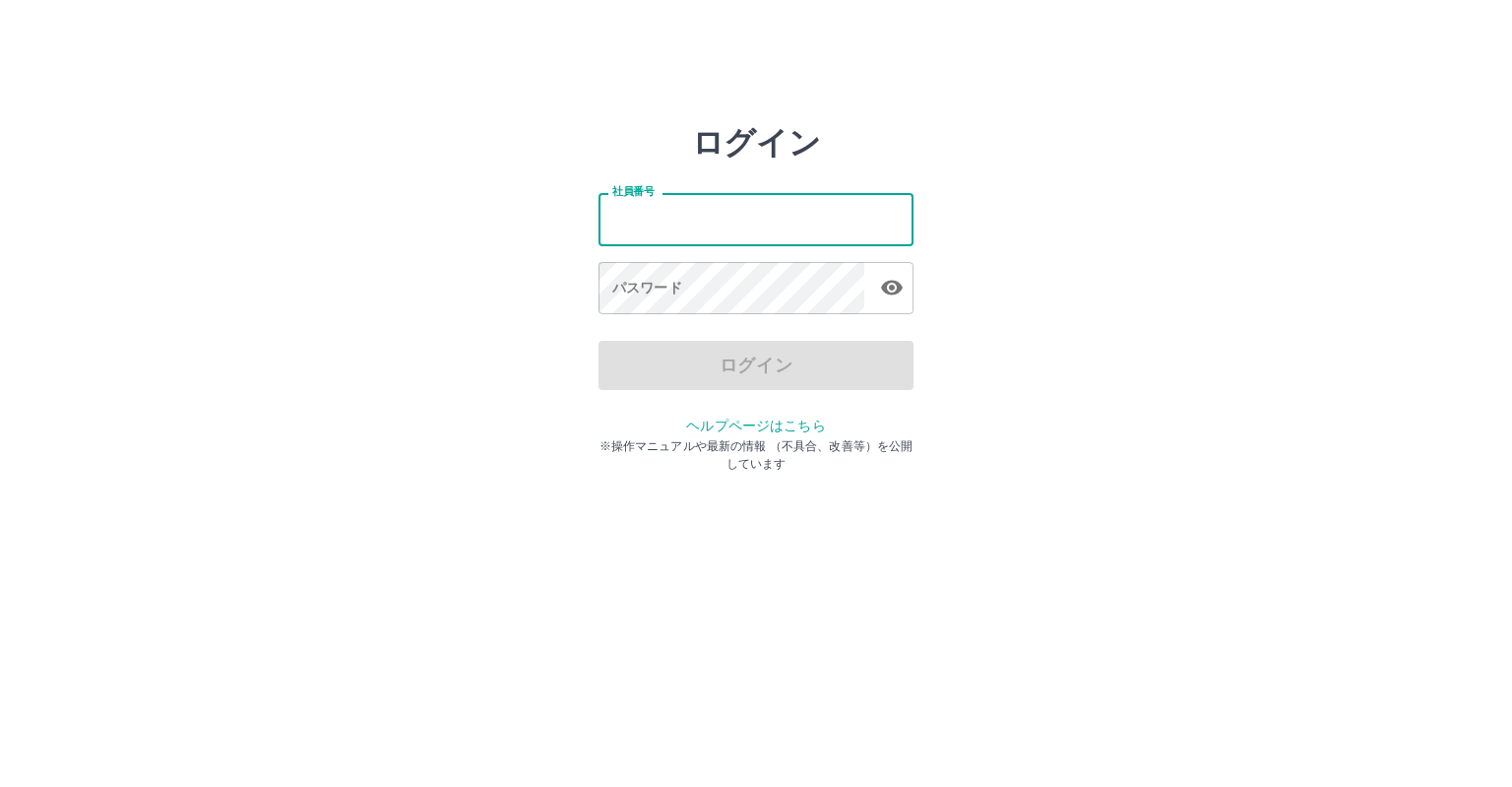 drag, startPoint x: 772, startPoint y: 231, endPoint x: 751, endPoint y: 231, distance: 21 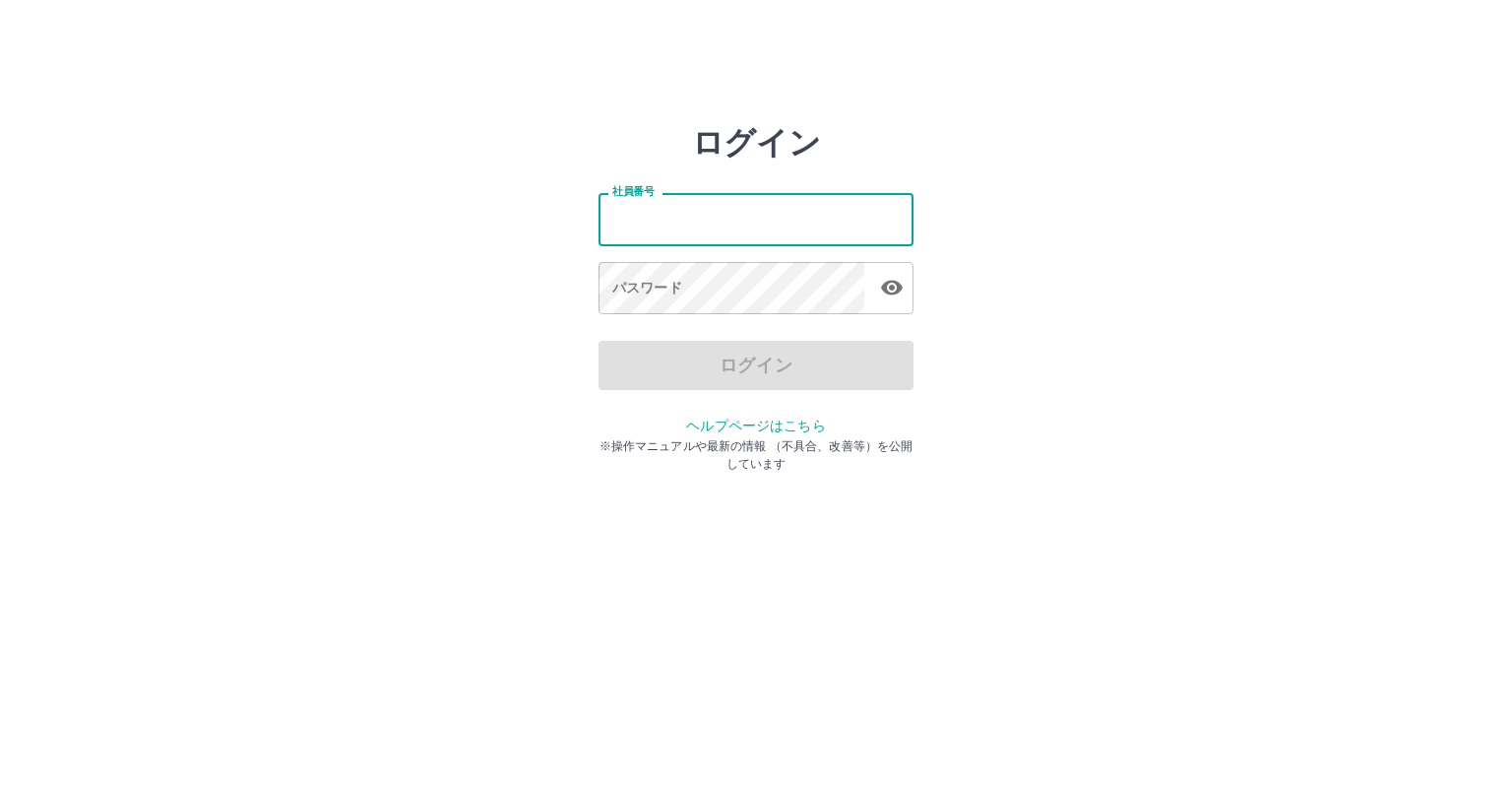 click on "社員番号" at bounding box center (756, 219) 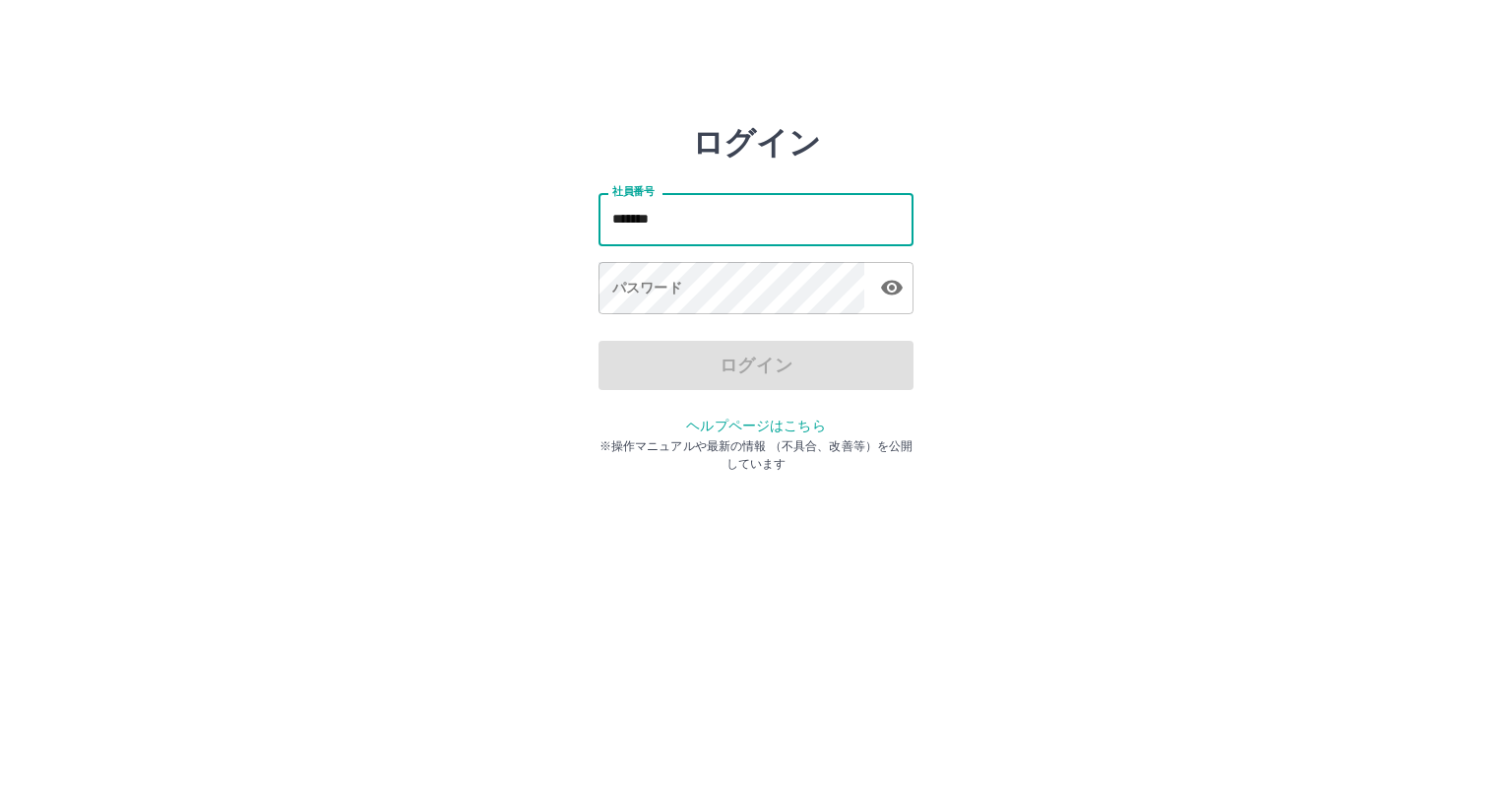 type on "*******" 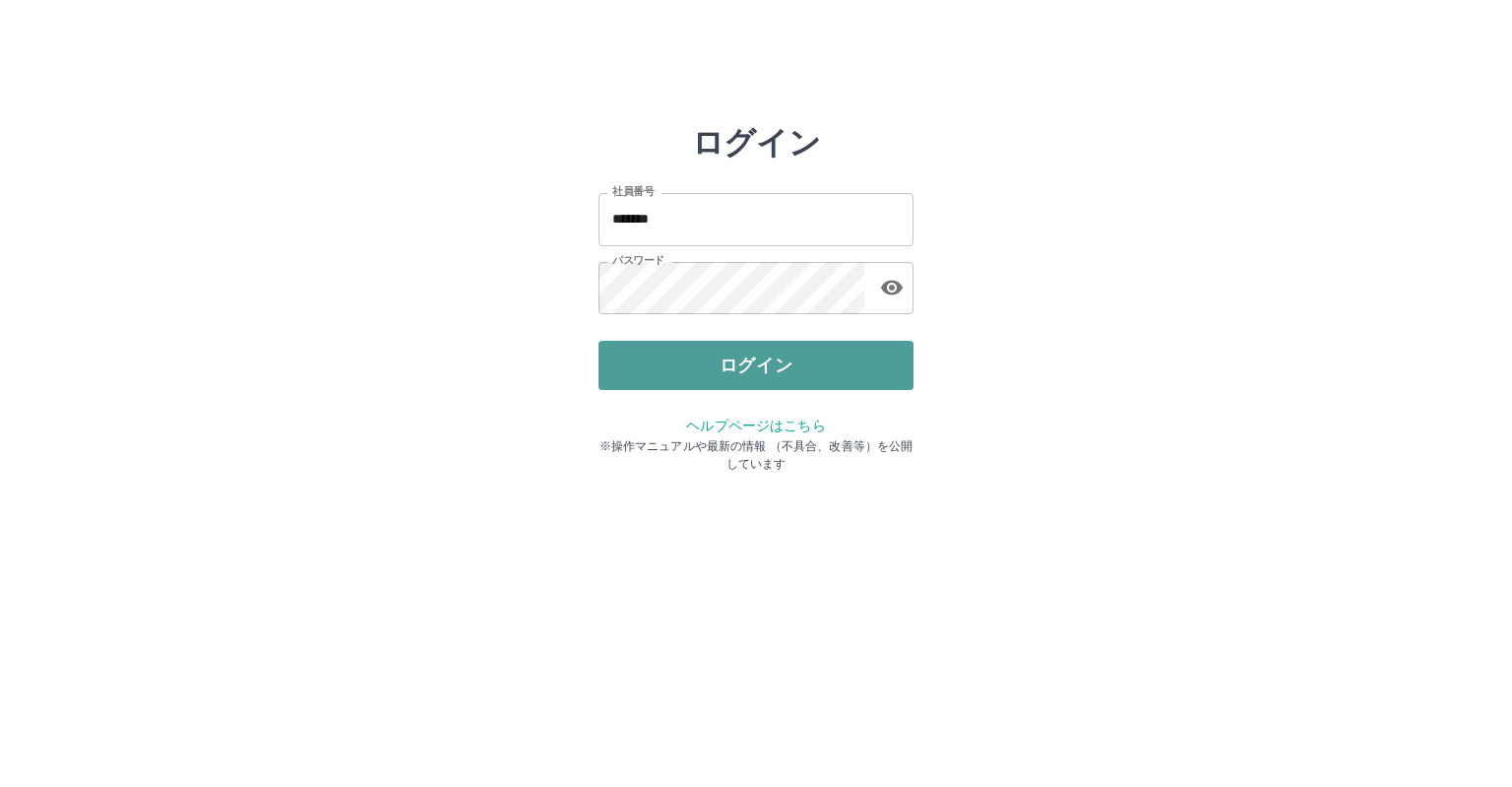 click on "ログイン" at bounding box center (756, 365) 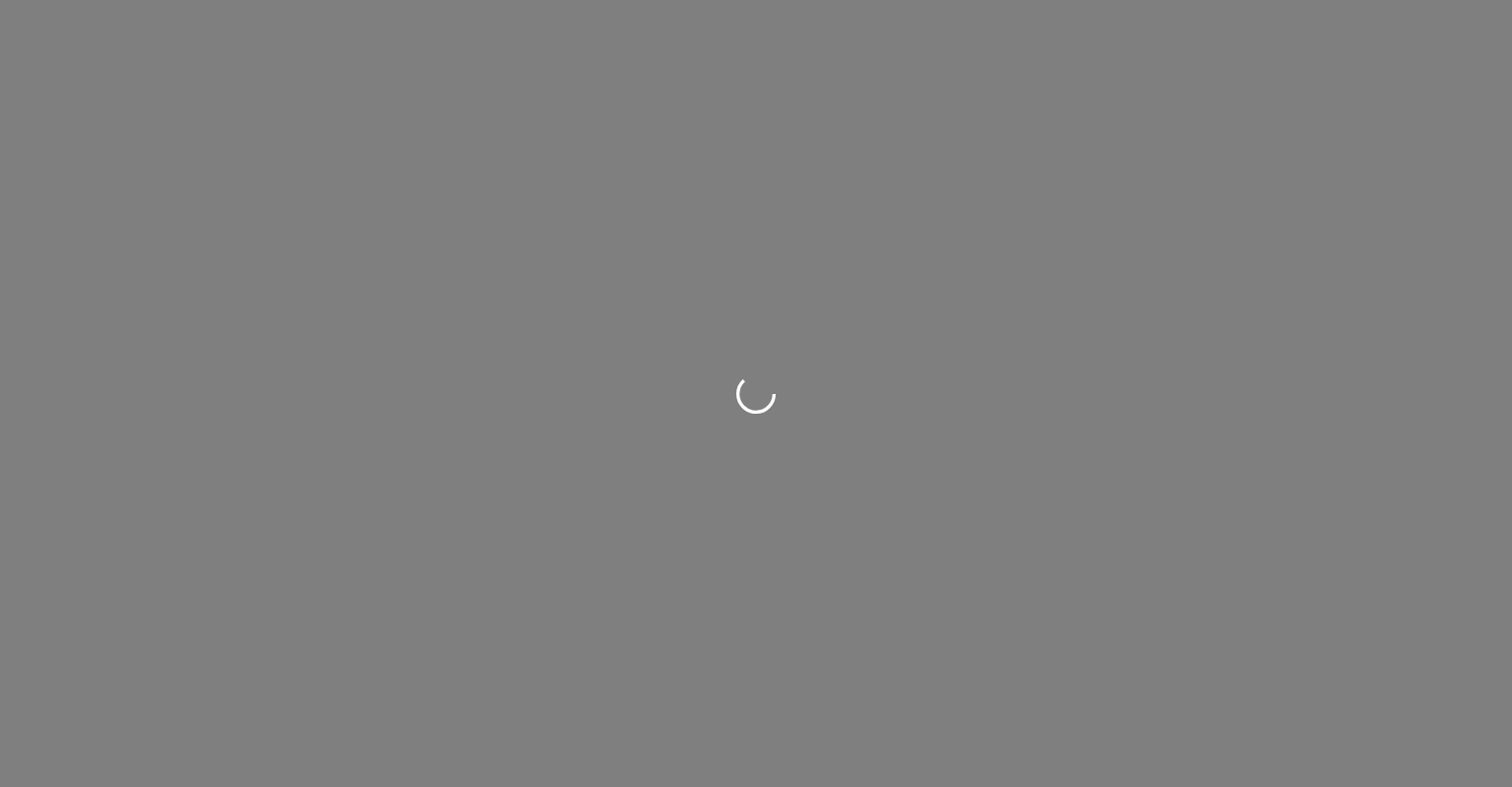 scroll, scrollTop: 0, scrollLeft: 0, axis: both 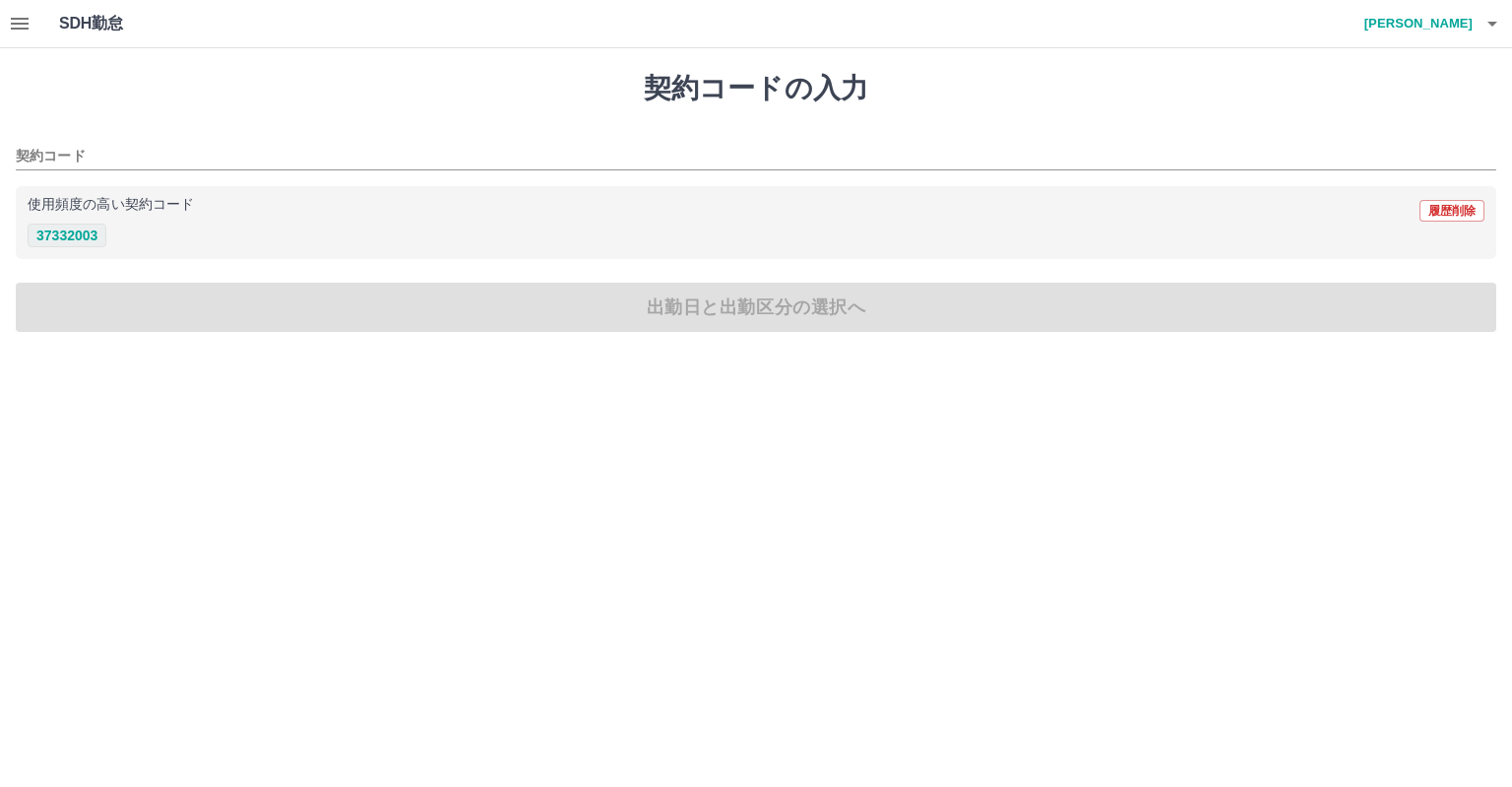 click on "37332003" at bounding box center [67, 235] 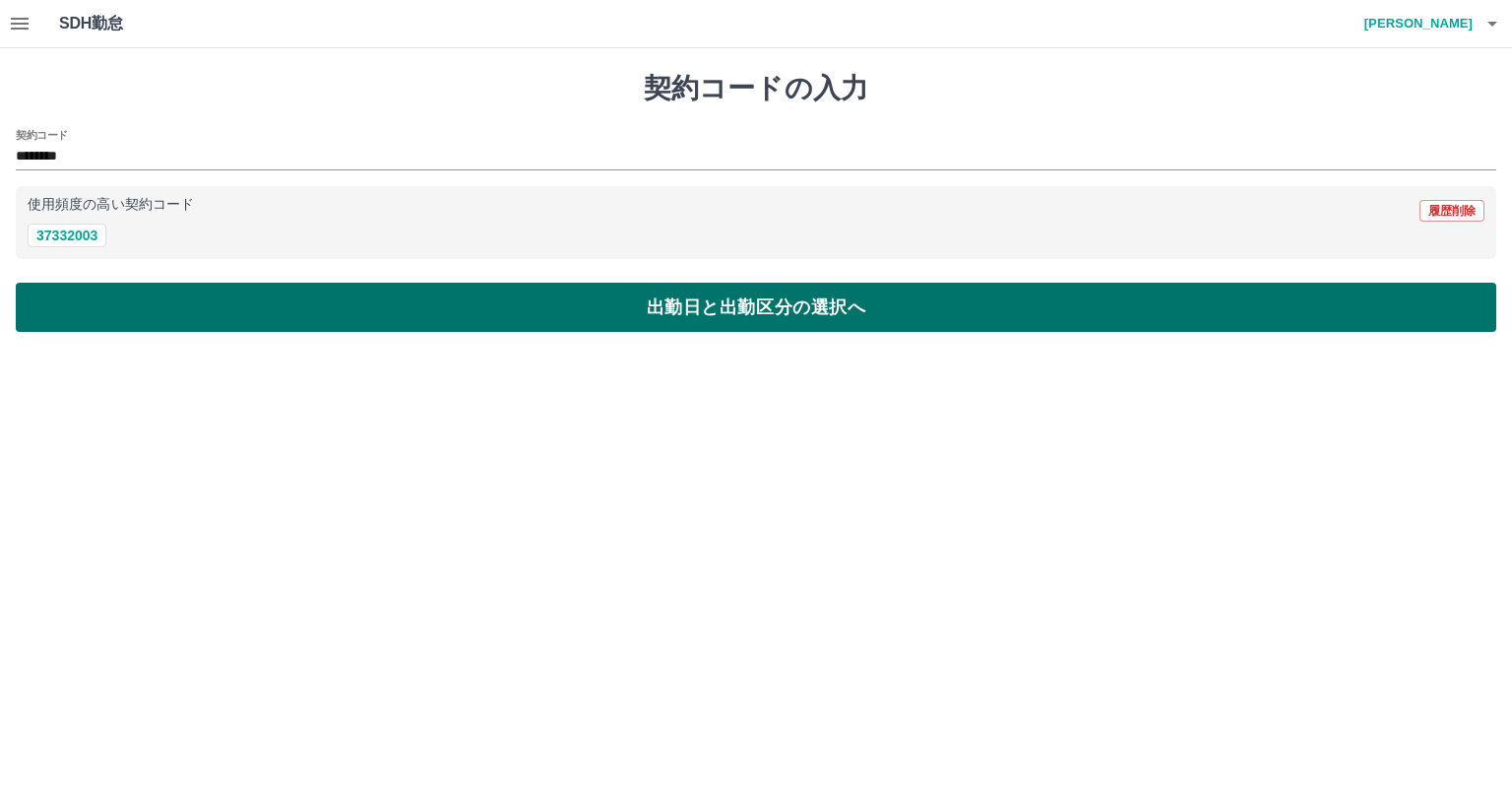 click on "出勤日と出勤区分の選択へ" at bounding box center (756, 307) 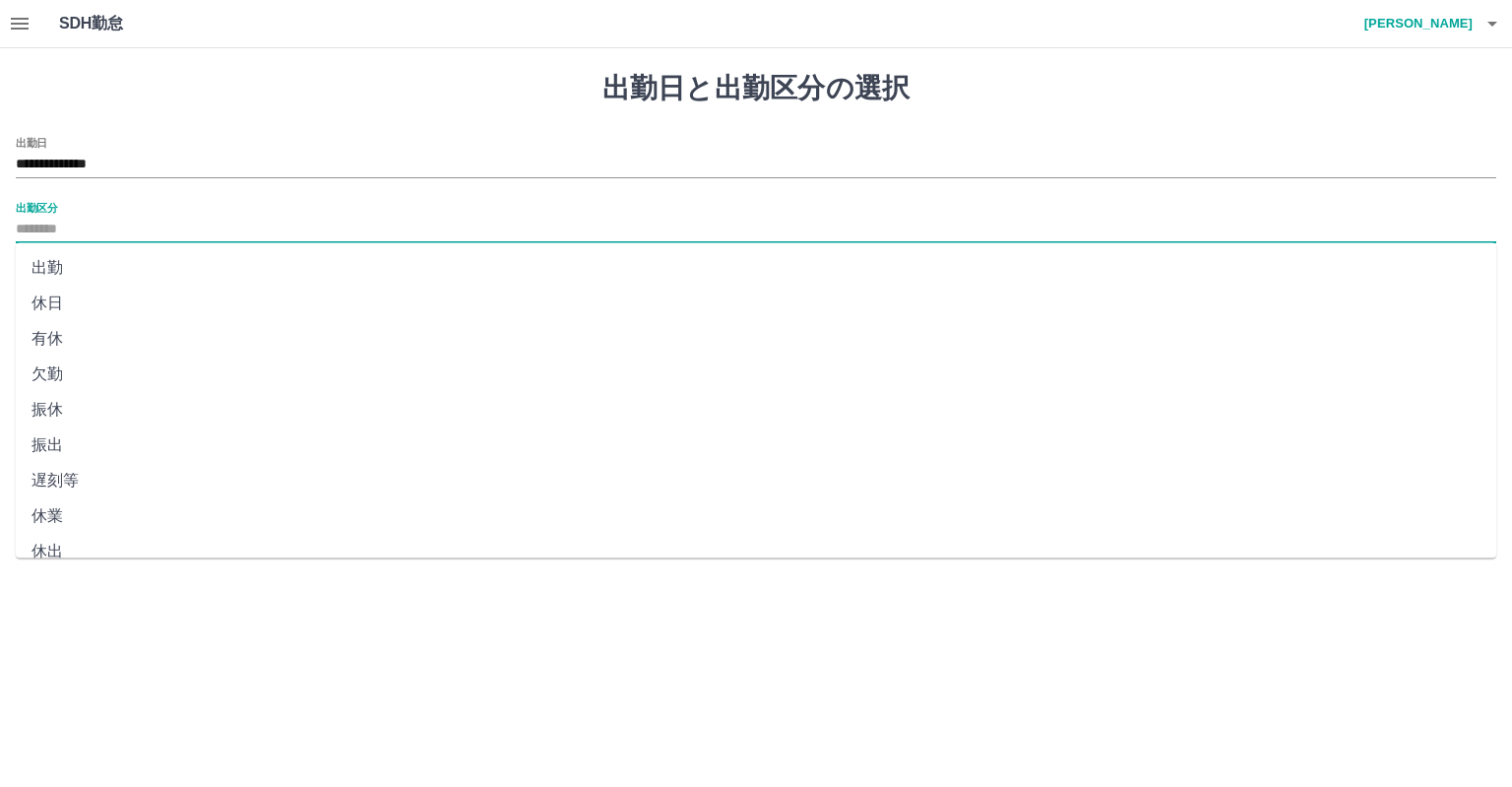 click on "出勤区分" at bounding box center [756, 230] 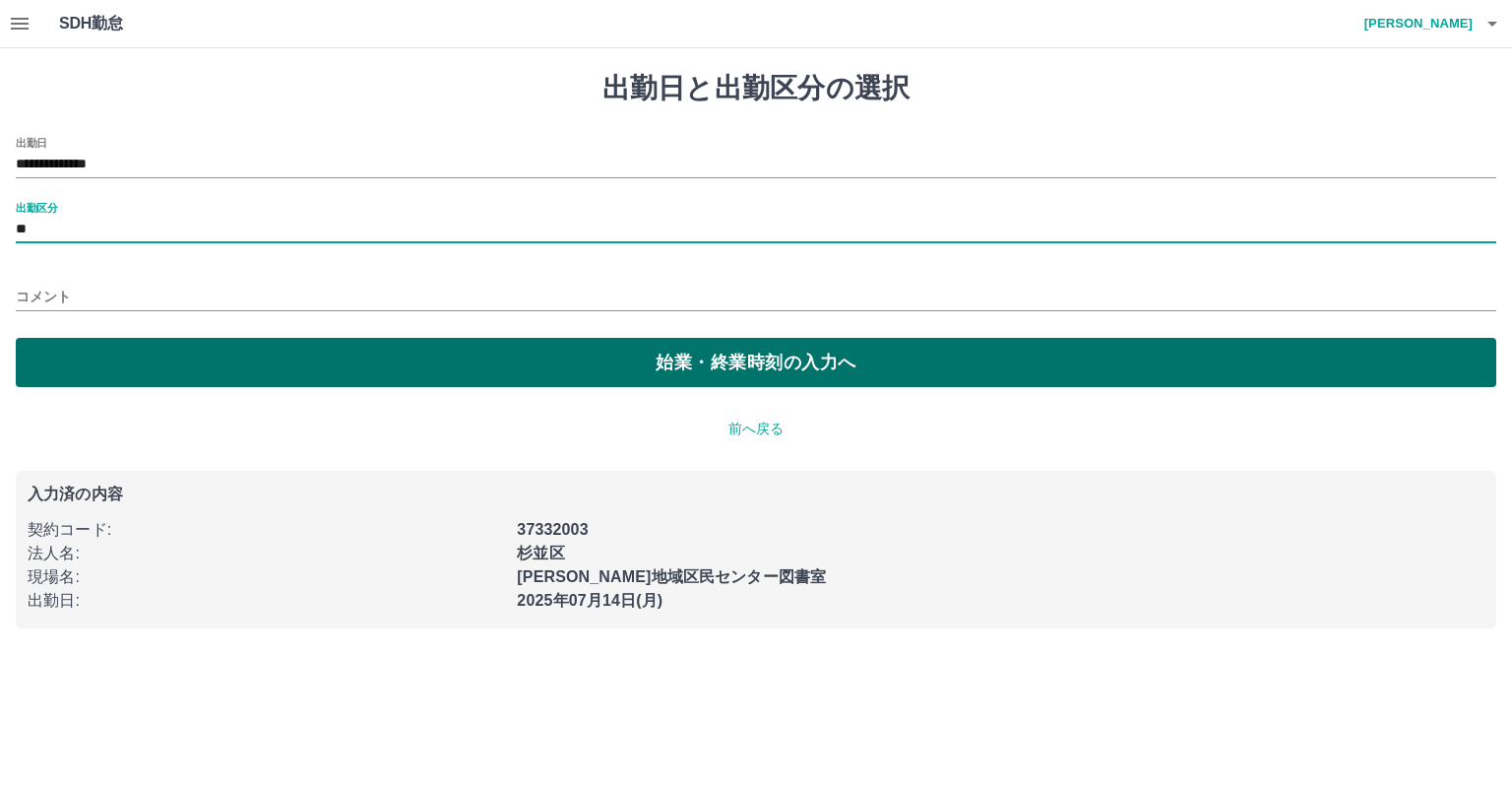 click on "始業・終業時刻の入力へ" at bounding box center [756, 362] 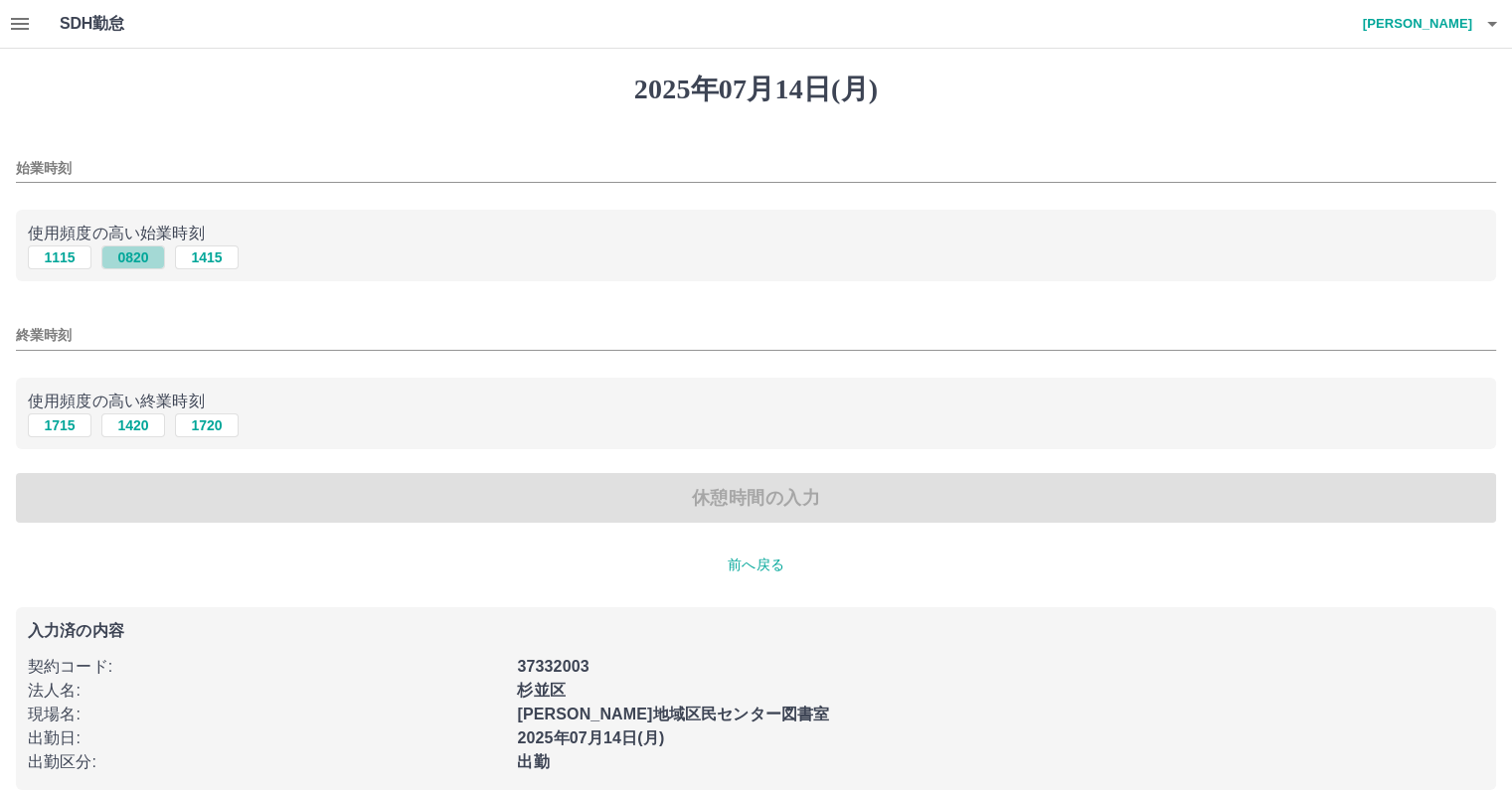 click on "0820" at bounding box center (133, 257) 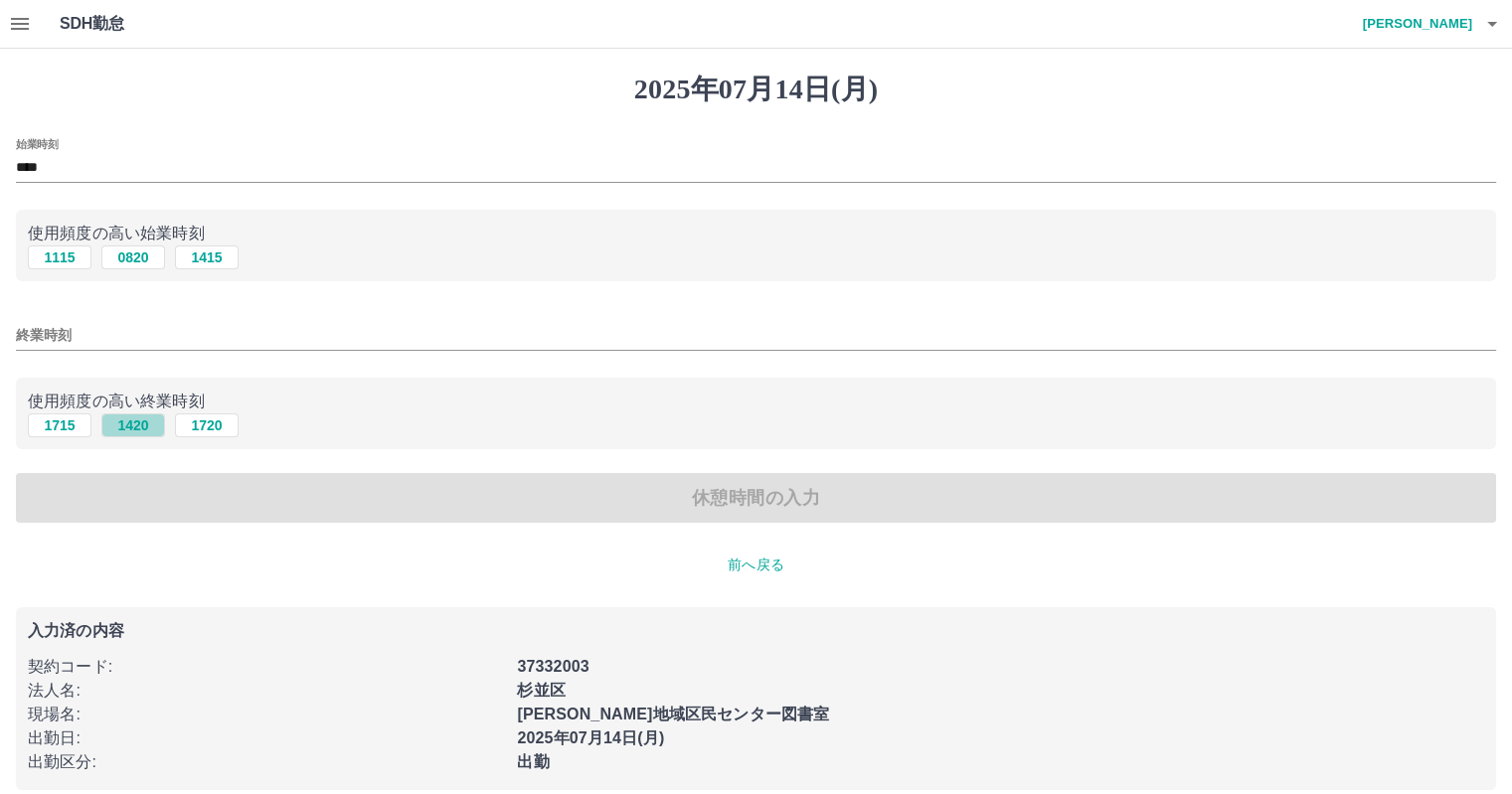 click on "1420" at bounding box center [133, 425] 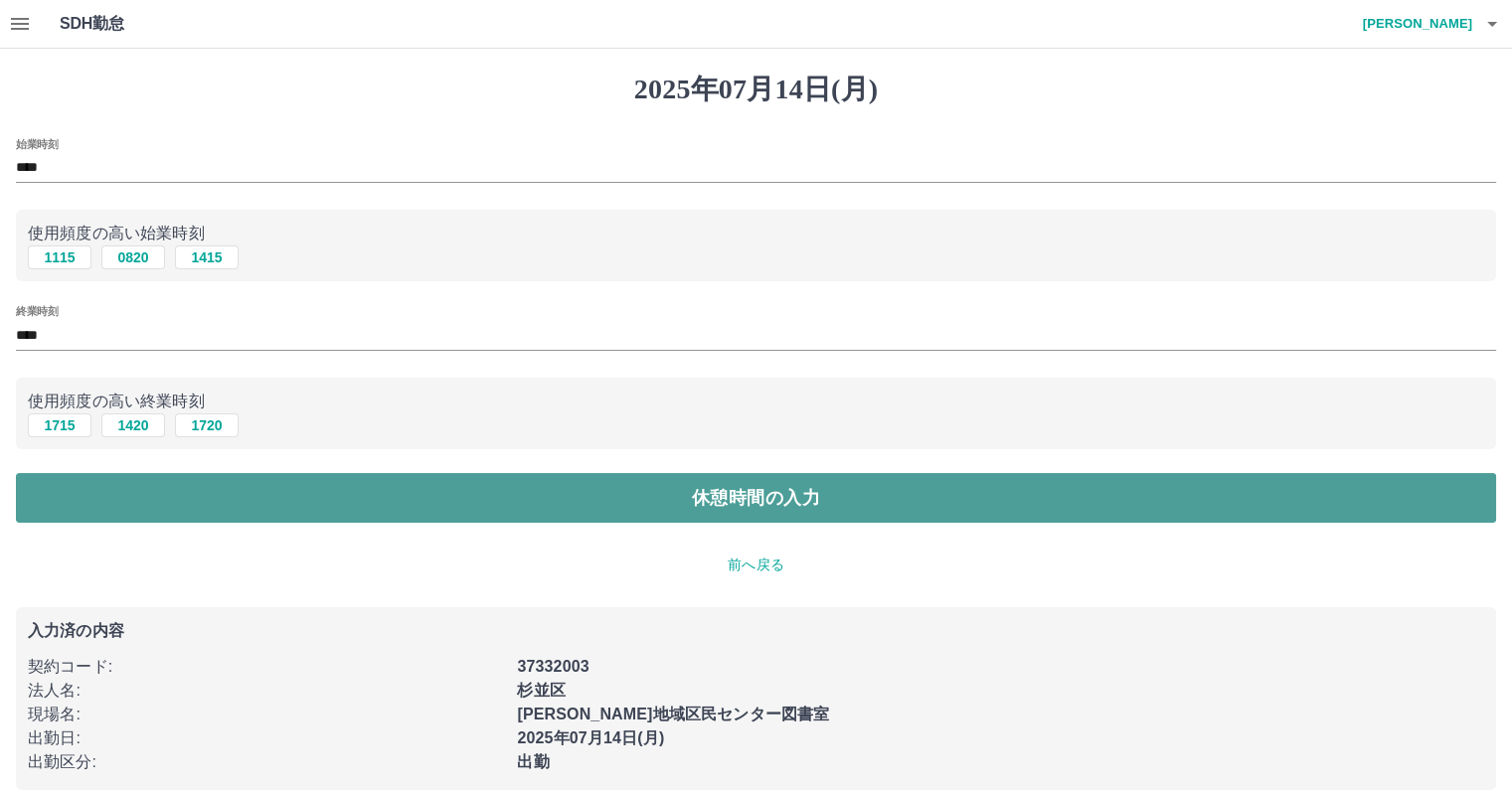 click on "休憩時間の入力" at bounding box center [756, 498] 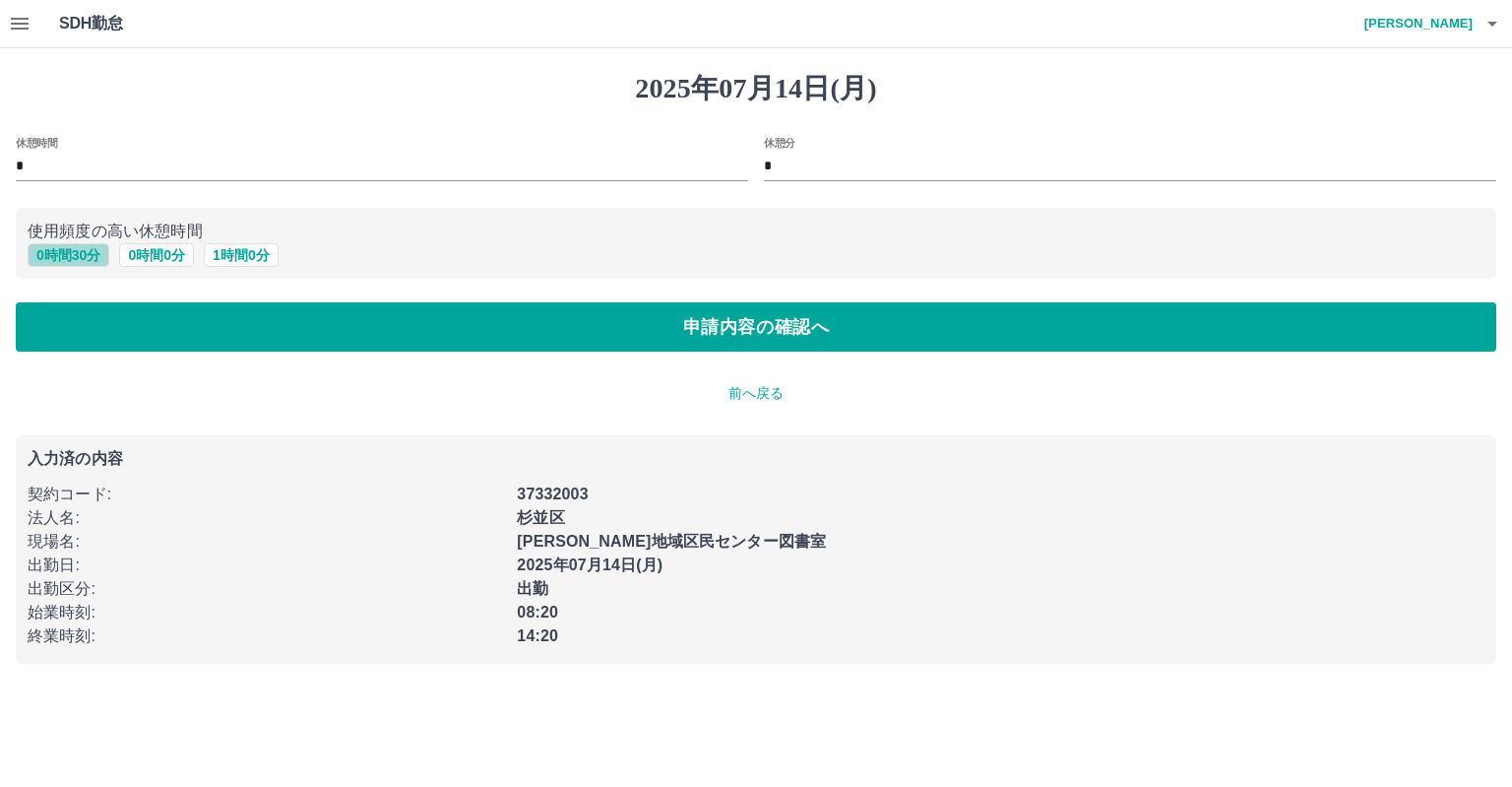 click on "0 時間 30 分" at bounding box center [68, 255] 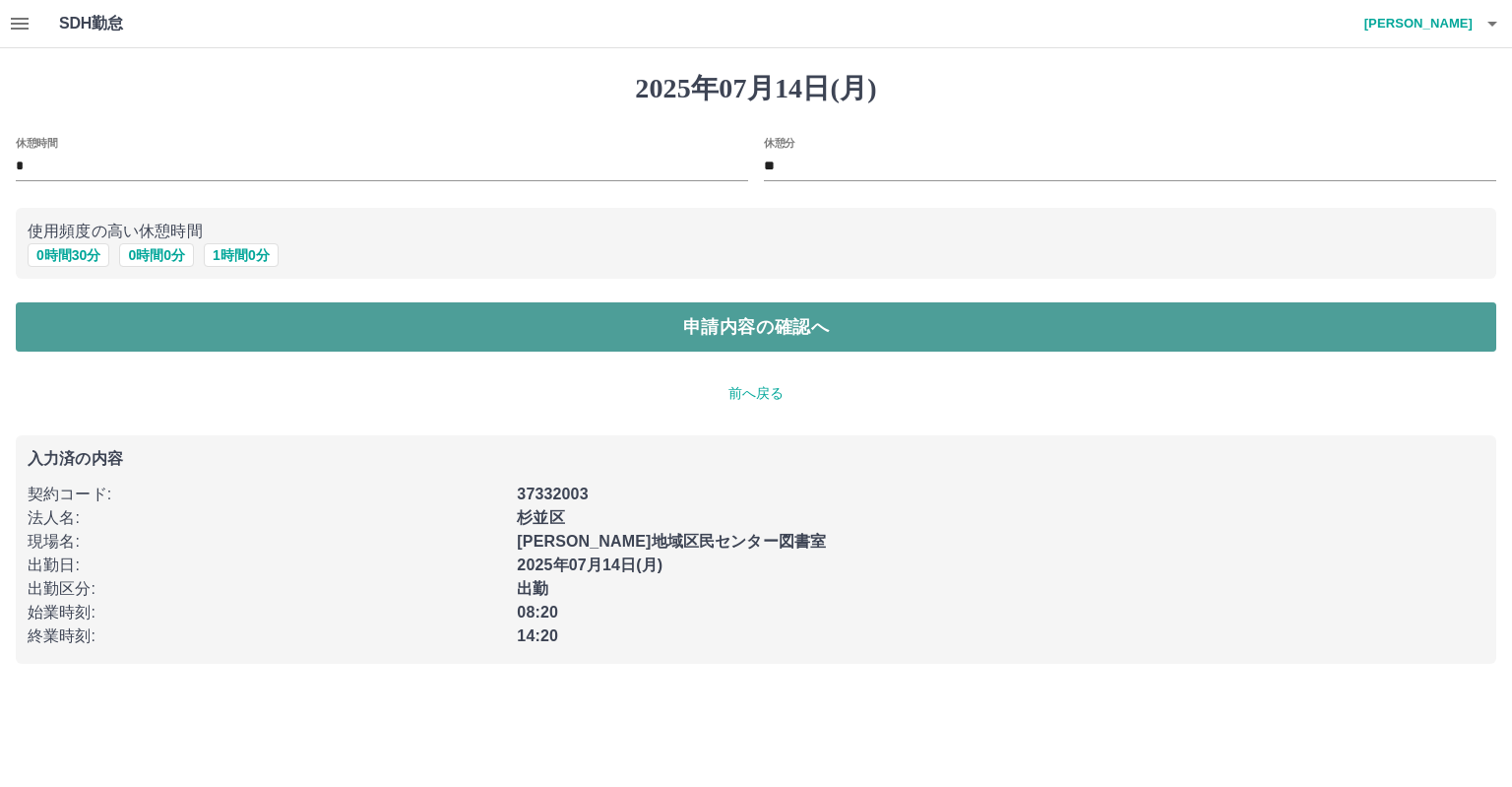 click on "申請内容の確認へ" at bounding box center [756, 327] 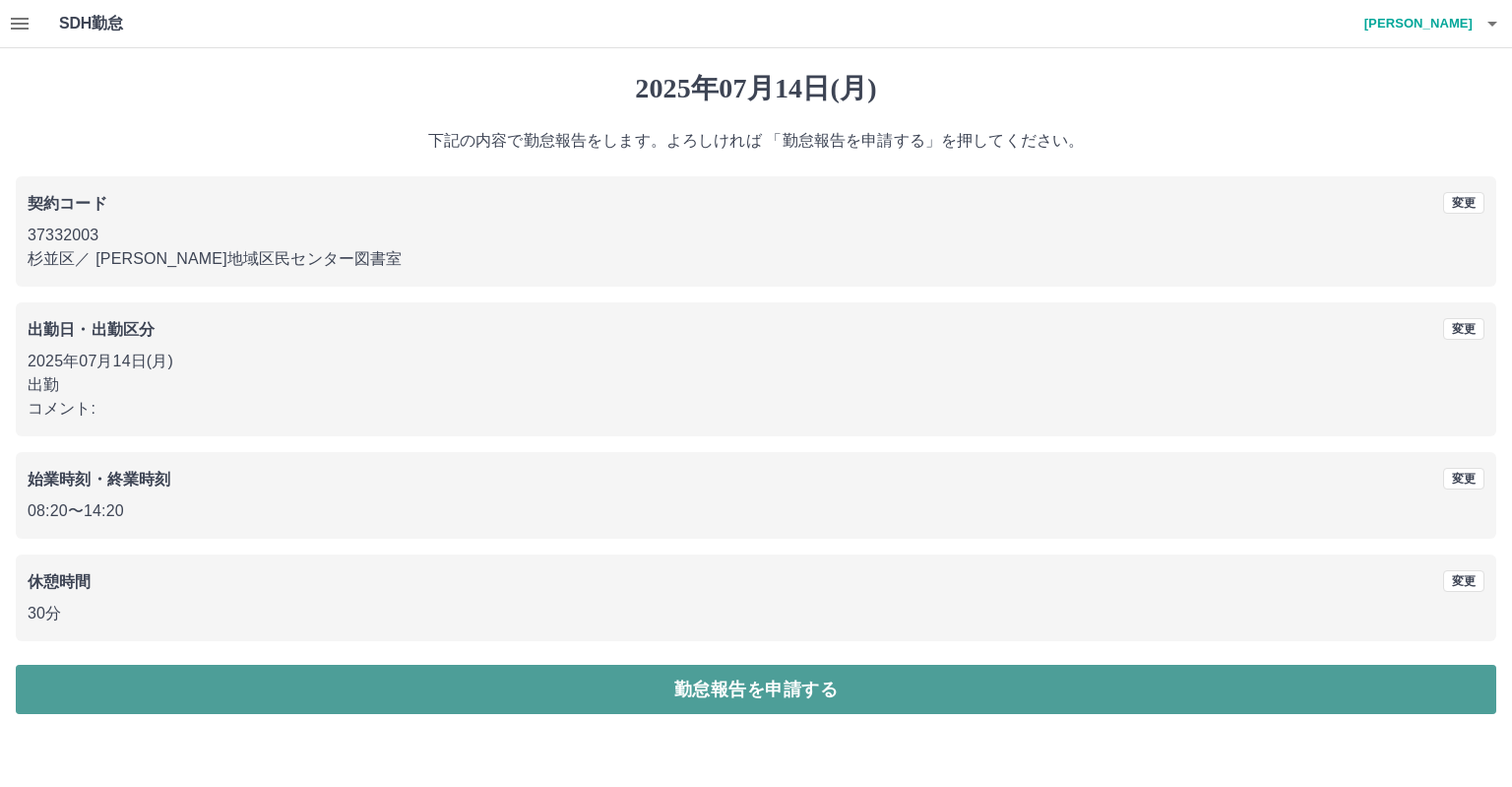 click on "勤怠報告を申請する" at bounding box center (756, 689) 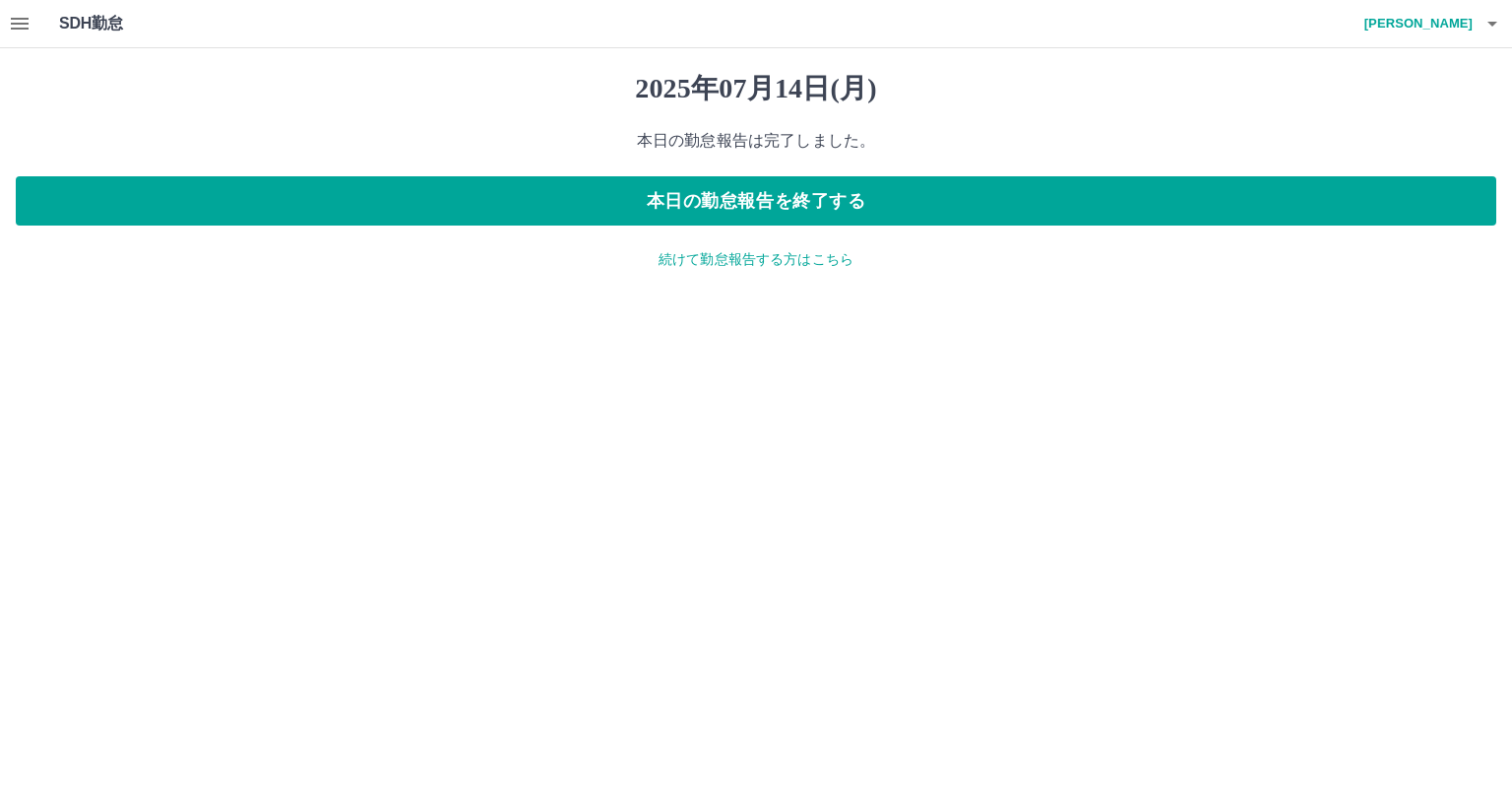 click on "SDH勤怠 椋本　節子 2025年07月14日(月) 本日の勤怠報告は完了しました。 本日の勤怠報告を終了する 続けて勤怠報告する方はこちら SDH勤怠" at bounding box center (756, 147) 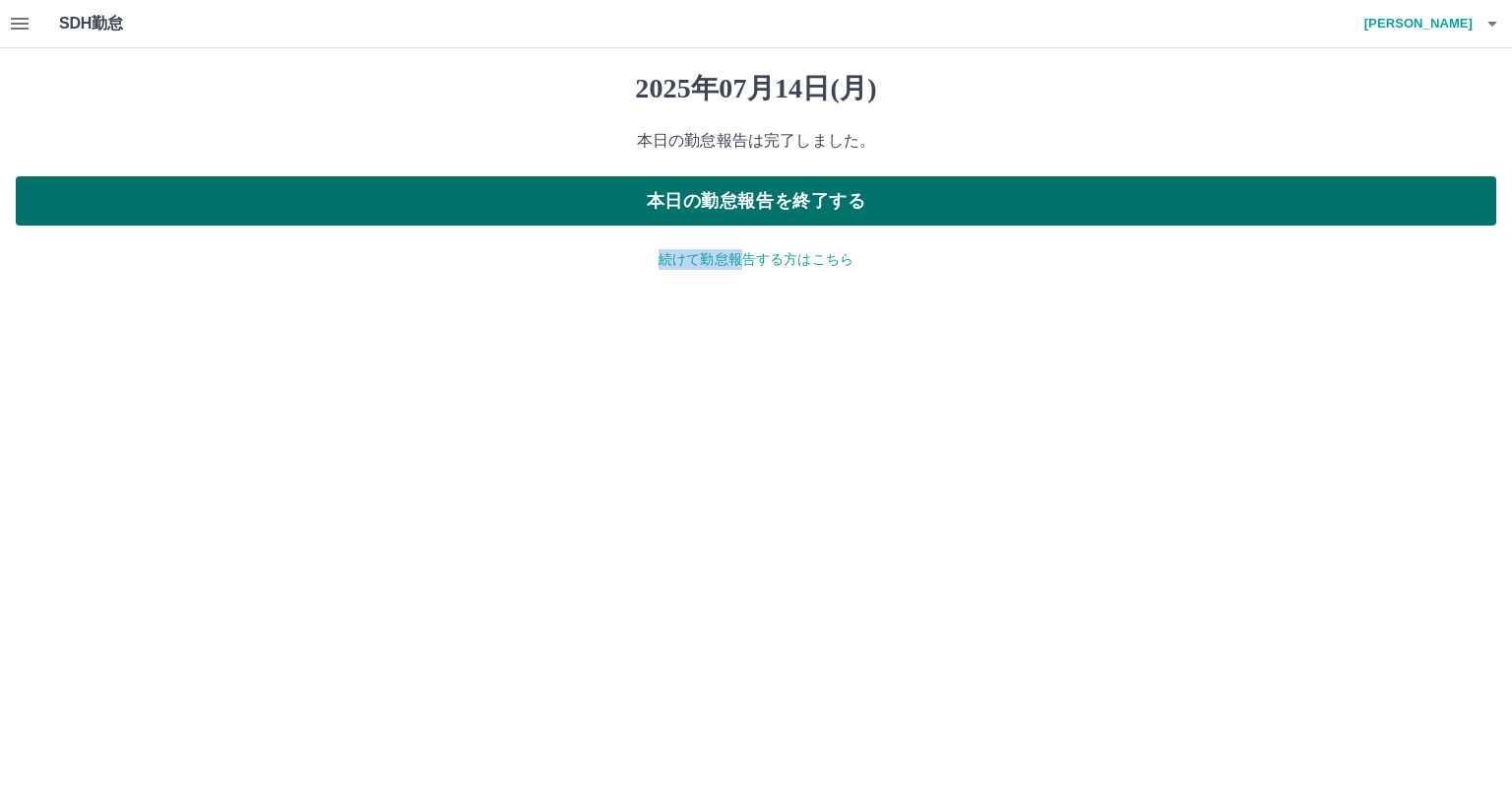 click on "本日の勤怠報告を終了する" at bounding box center [756, 201] 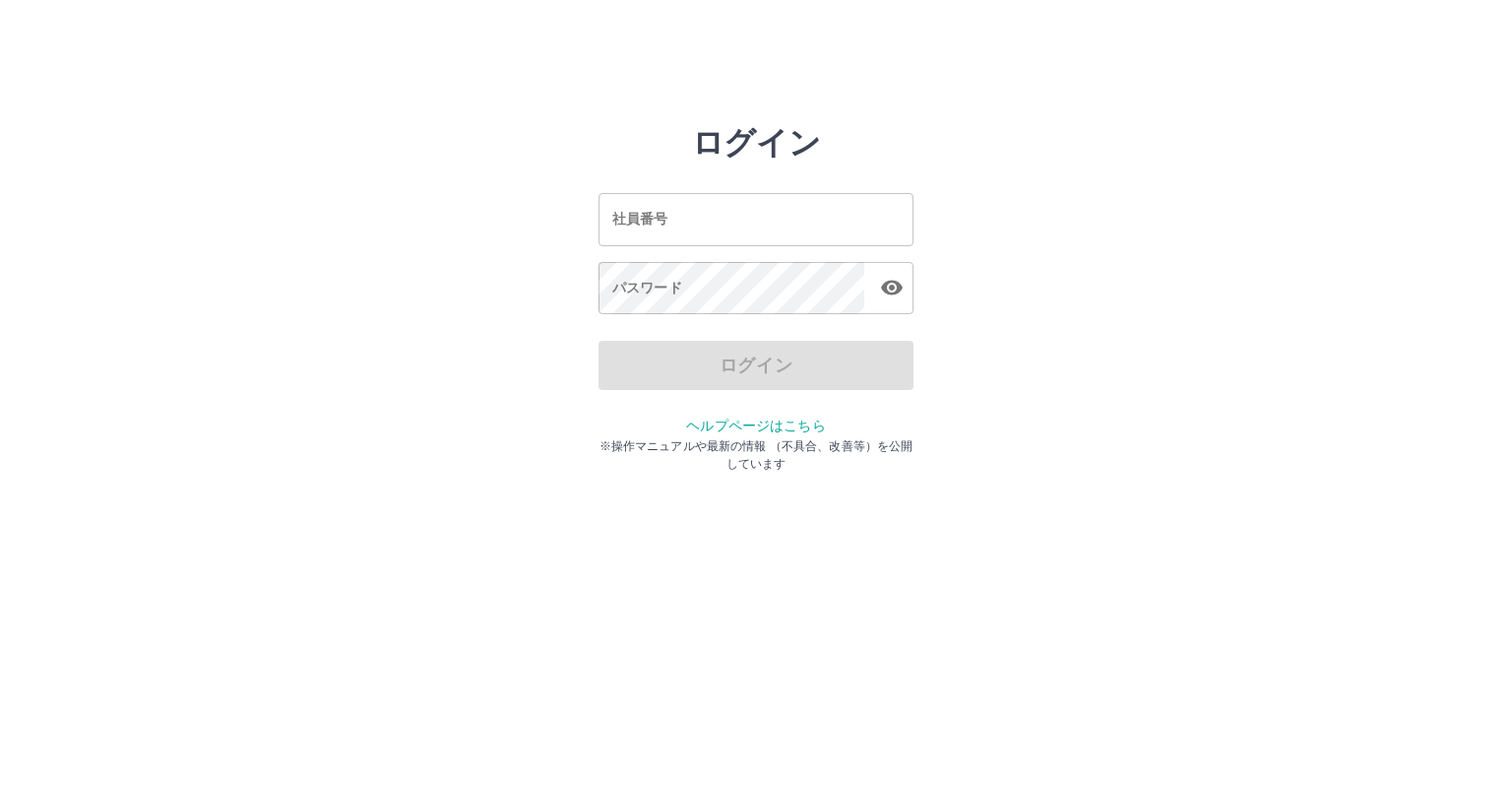 scroll, scrollTop: 0, scrollLeft: 0, axis: both 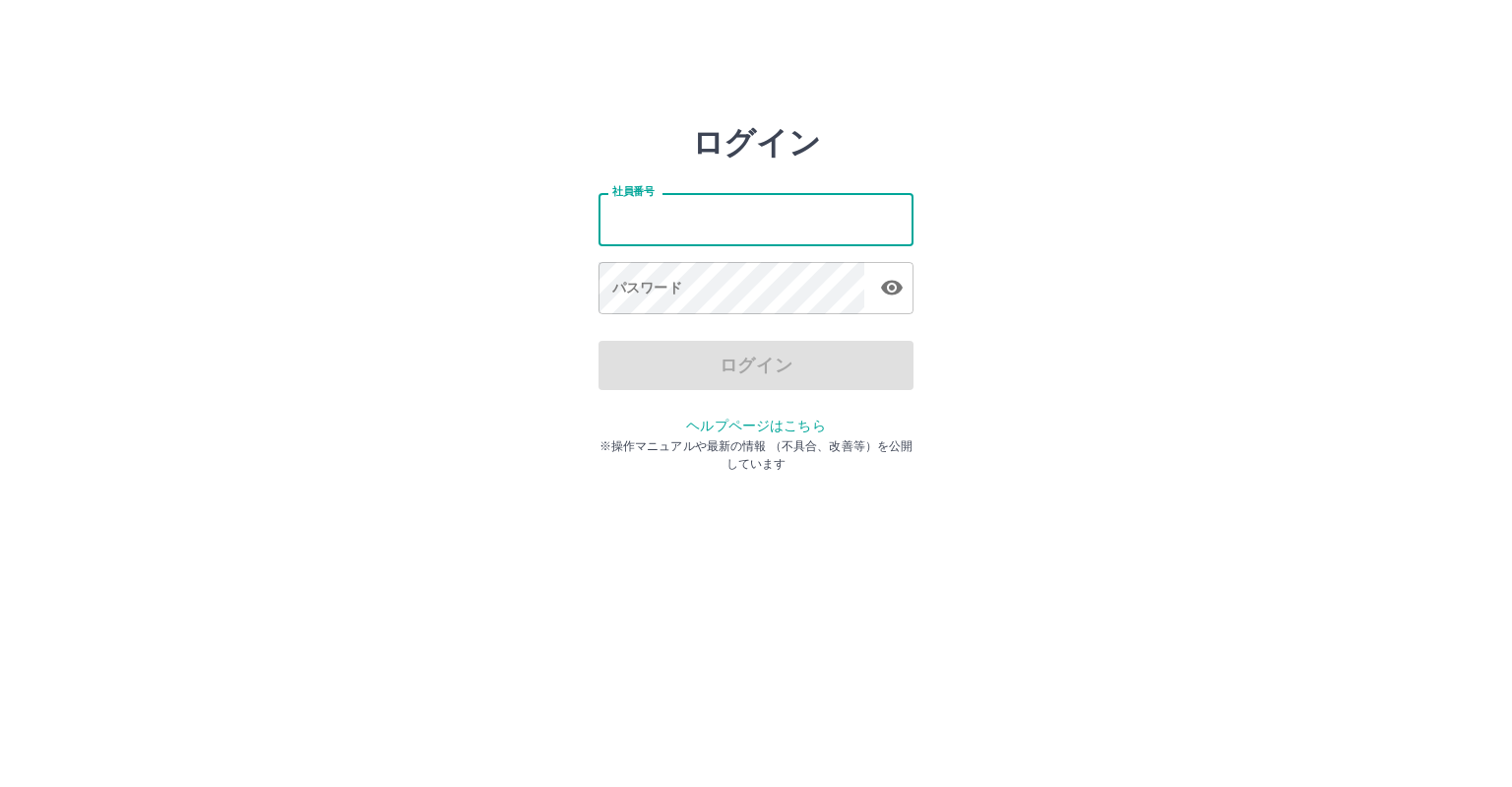 click on "社員番号" at bounding box center (756, 219) 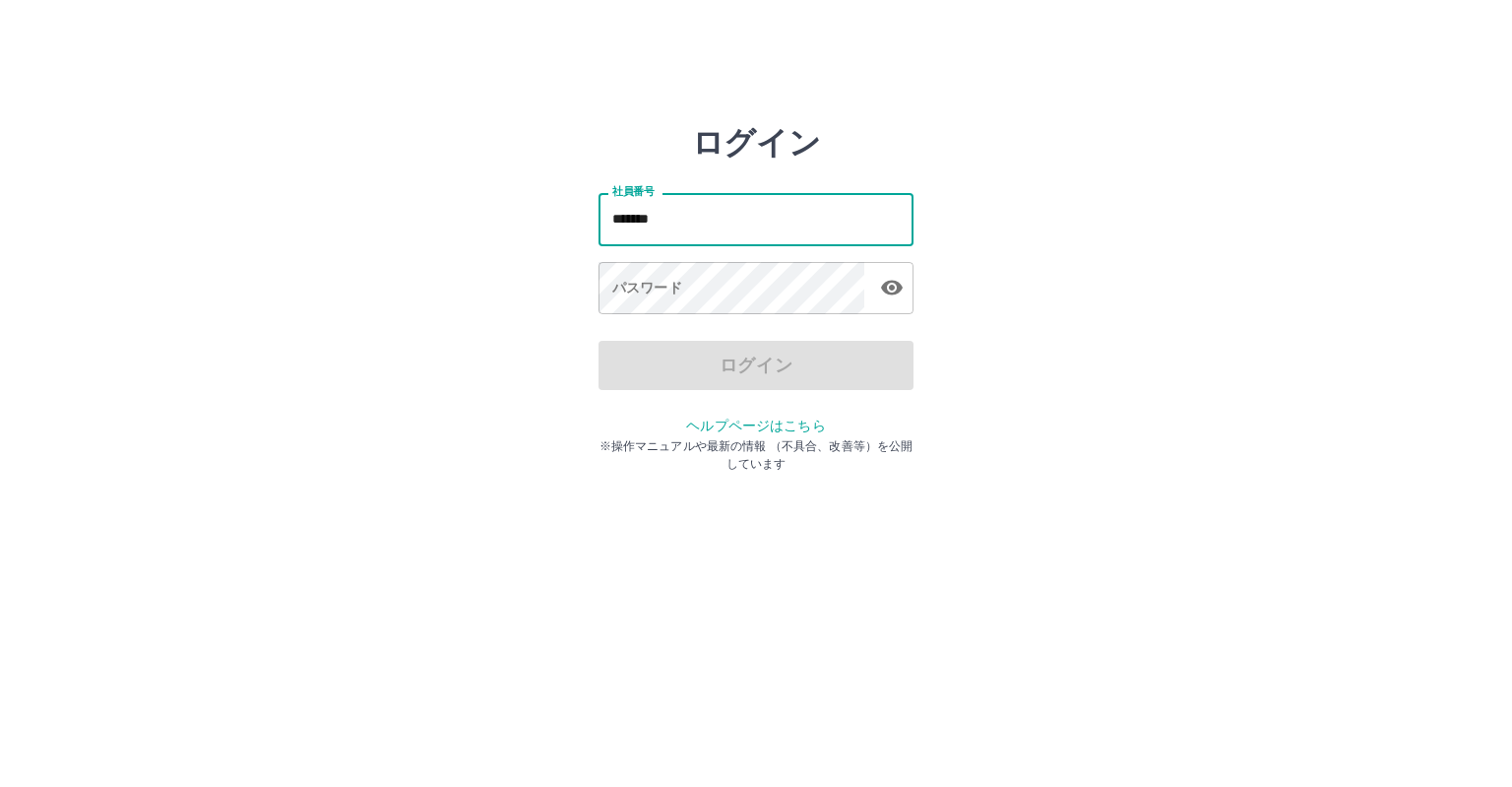type on "*******" 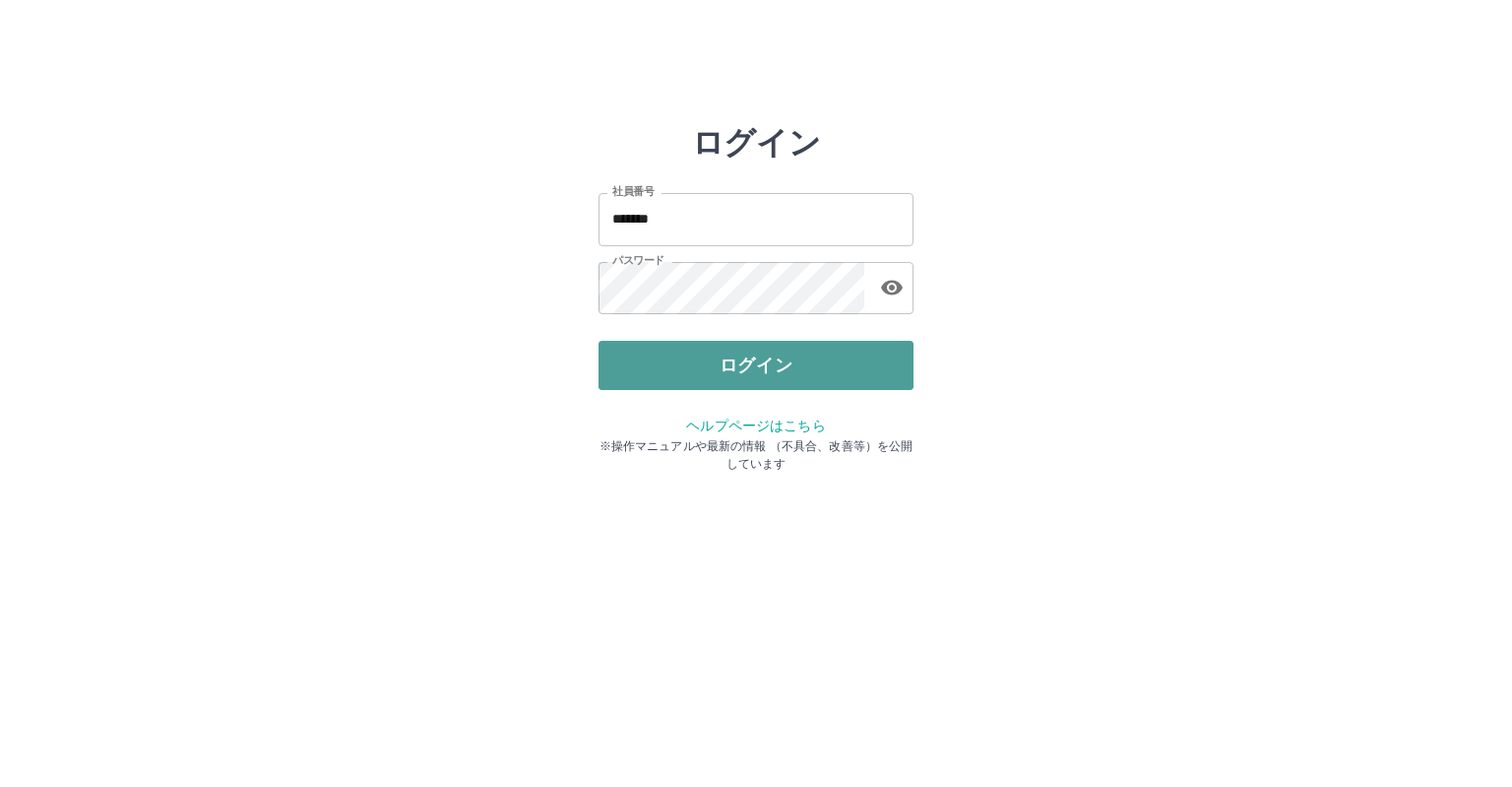 click on "ログイン" at bounding box center (756, 365) 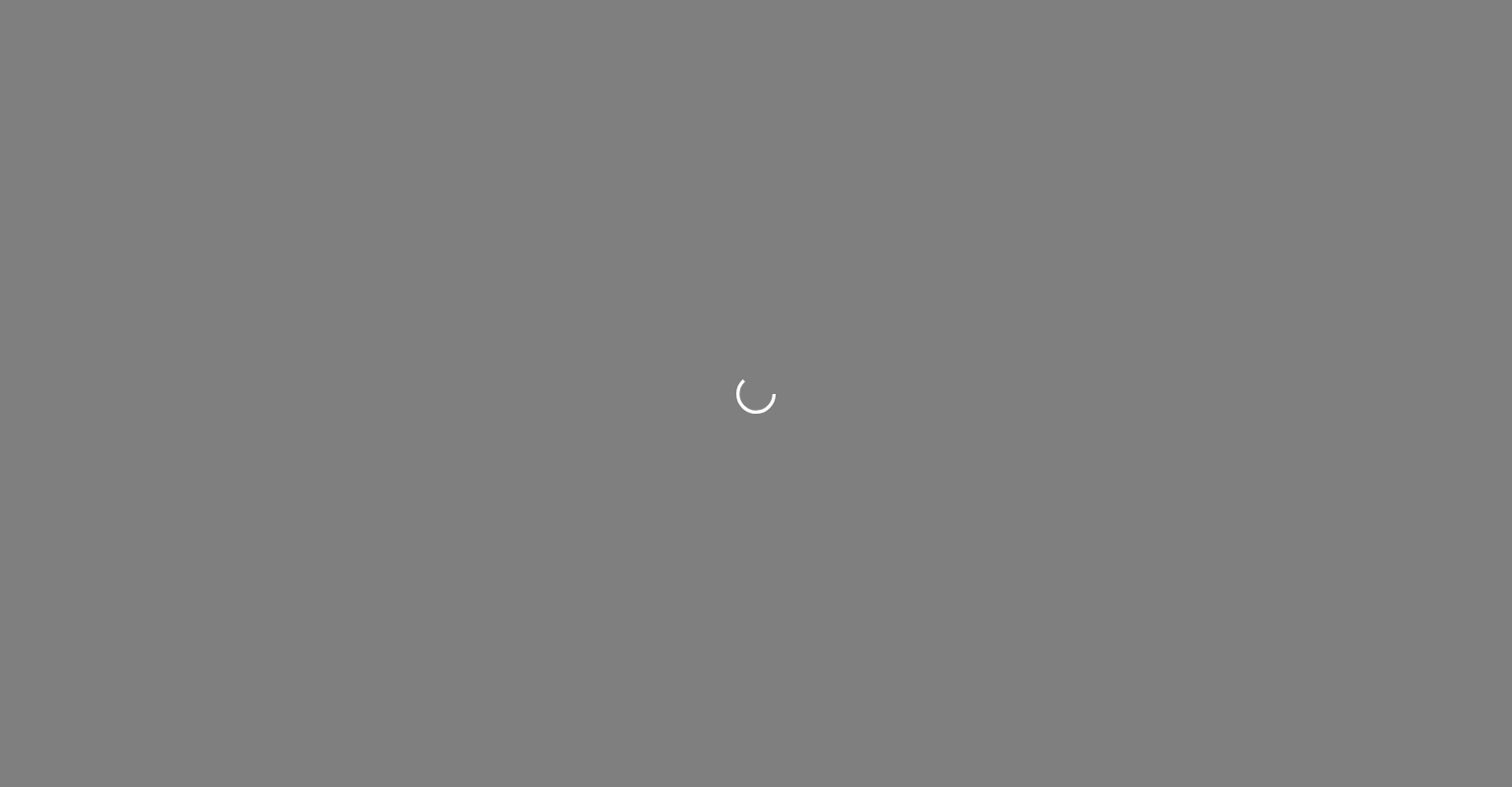 scroll, scrollTop: 0, scrollLeft: 0, axis: both 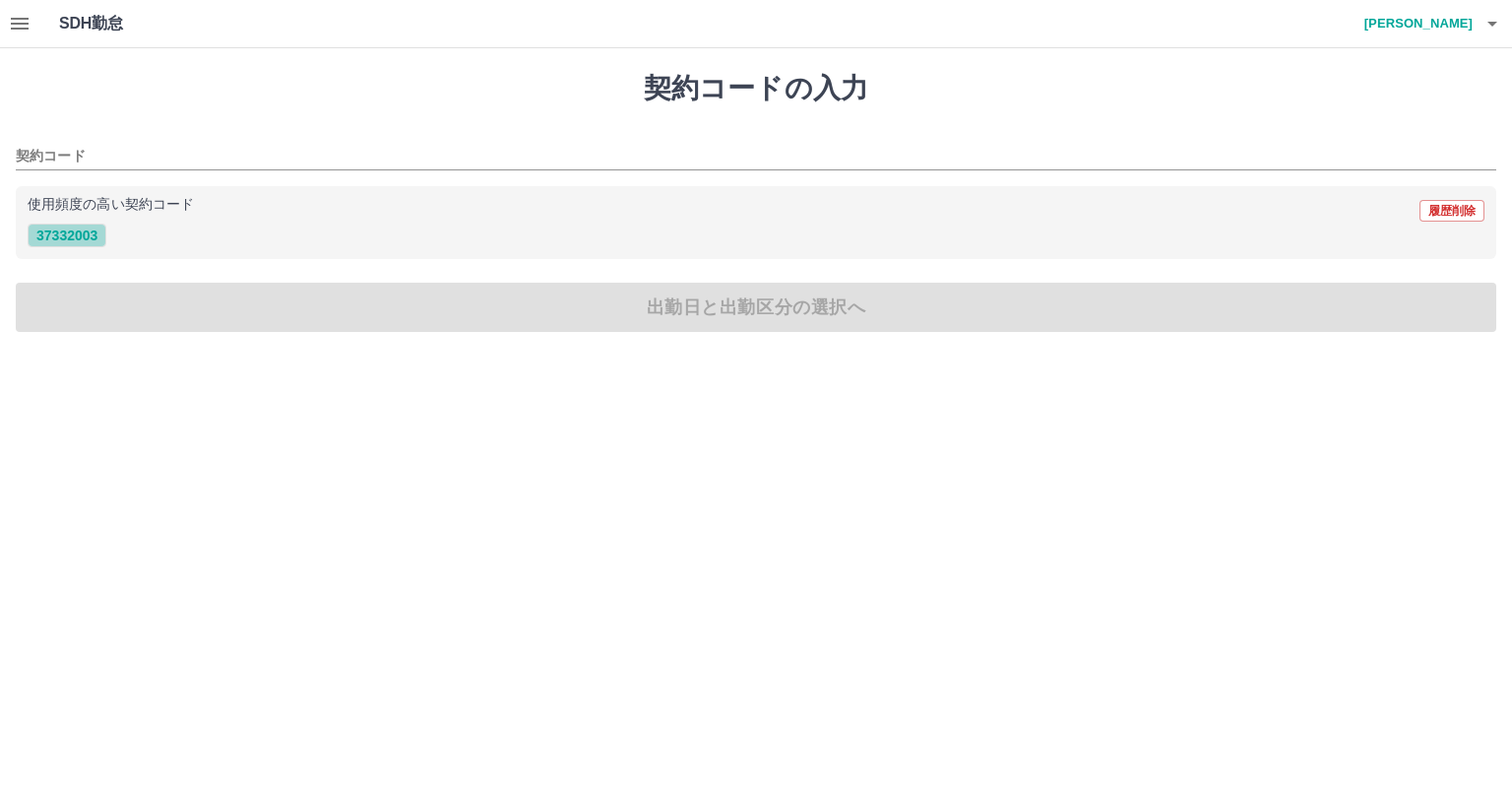 click on "37332003" at bounding box center (67, 235) 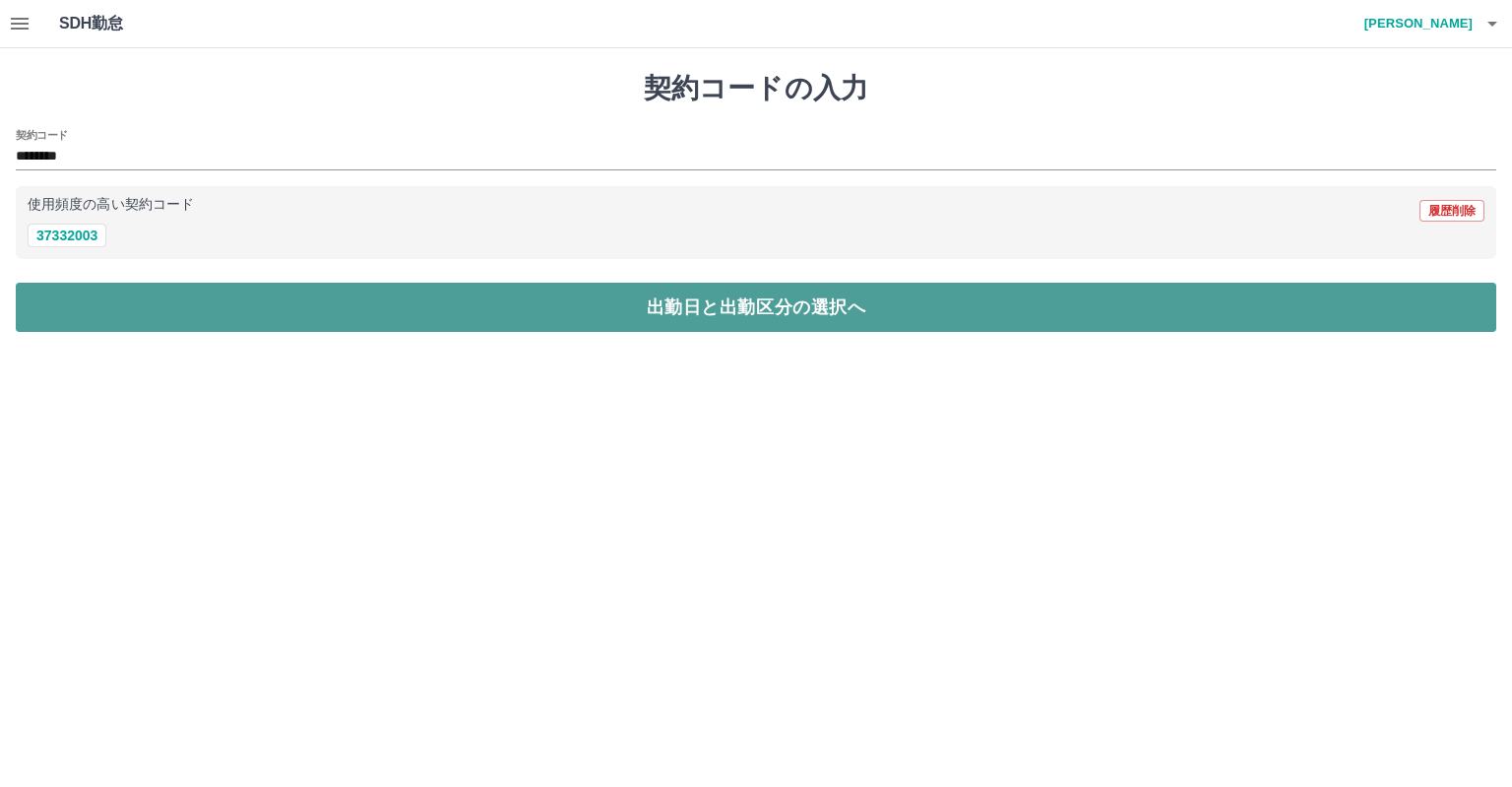 drag, startPoint x: 309, startPoint y: 306, endPoint x: 268, endPoint y: 299, distance: 41.593269 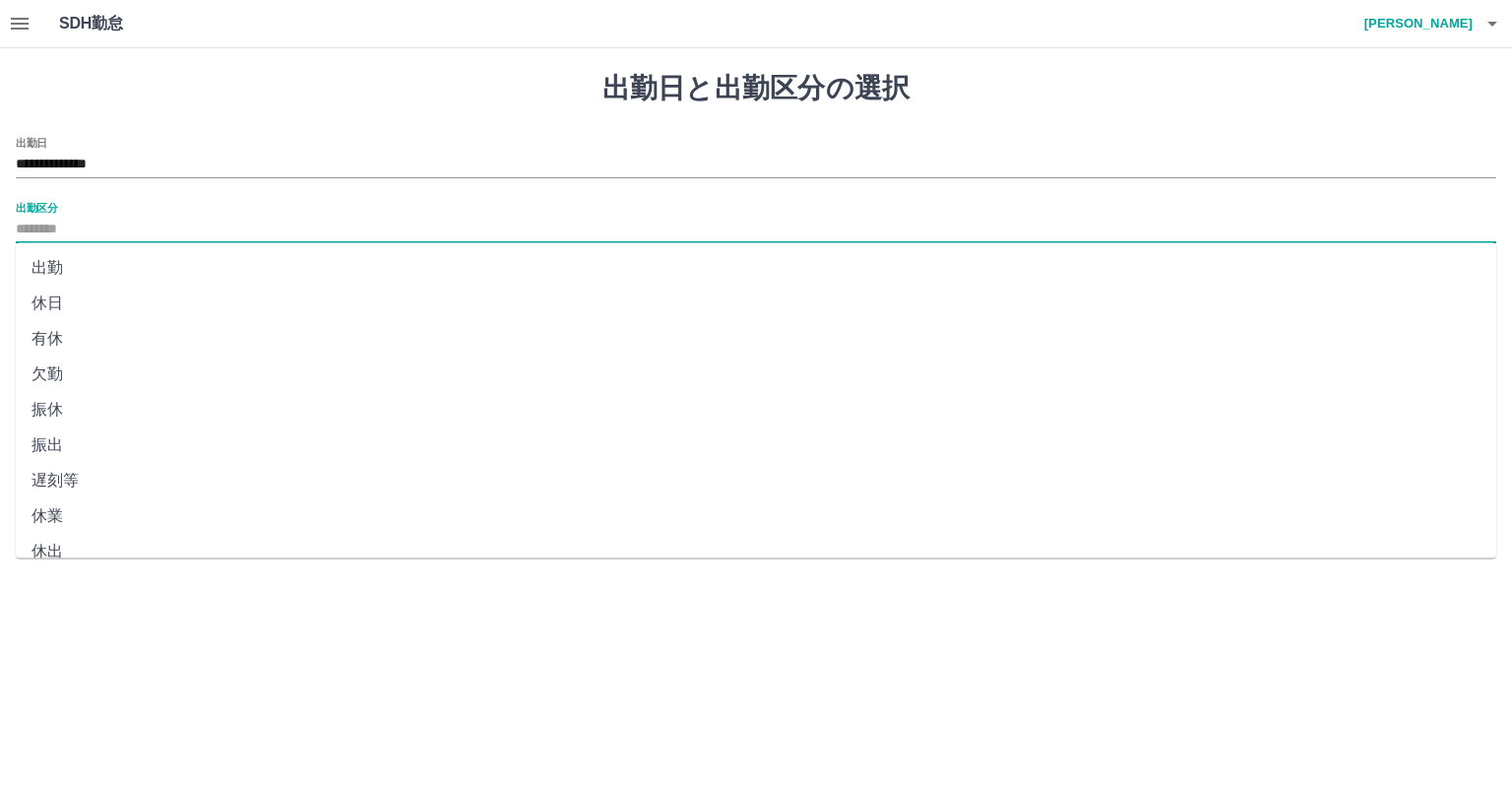 click on "出勤区分" at bounding box center (756, 230) 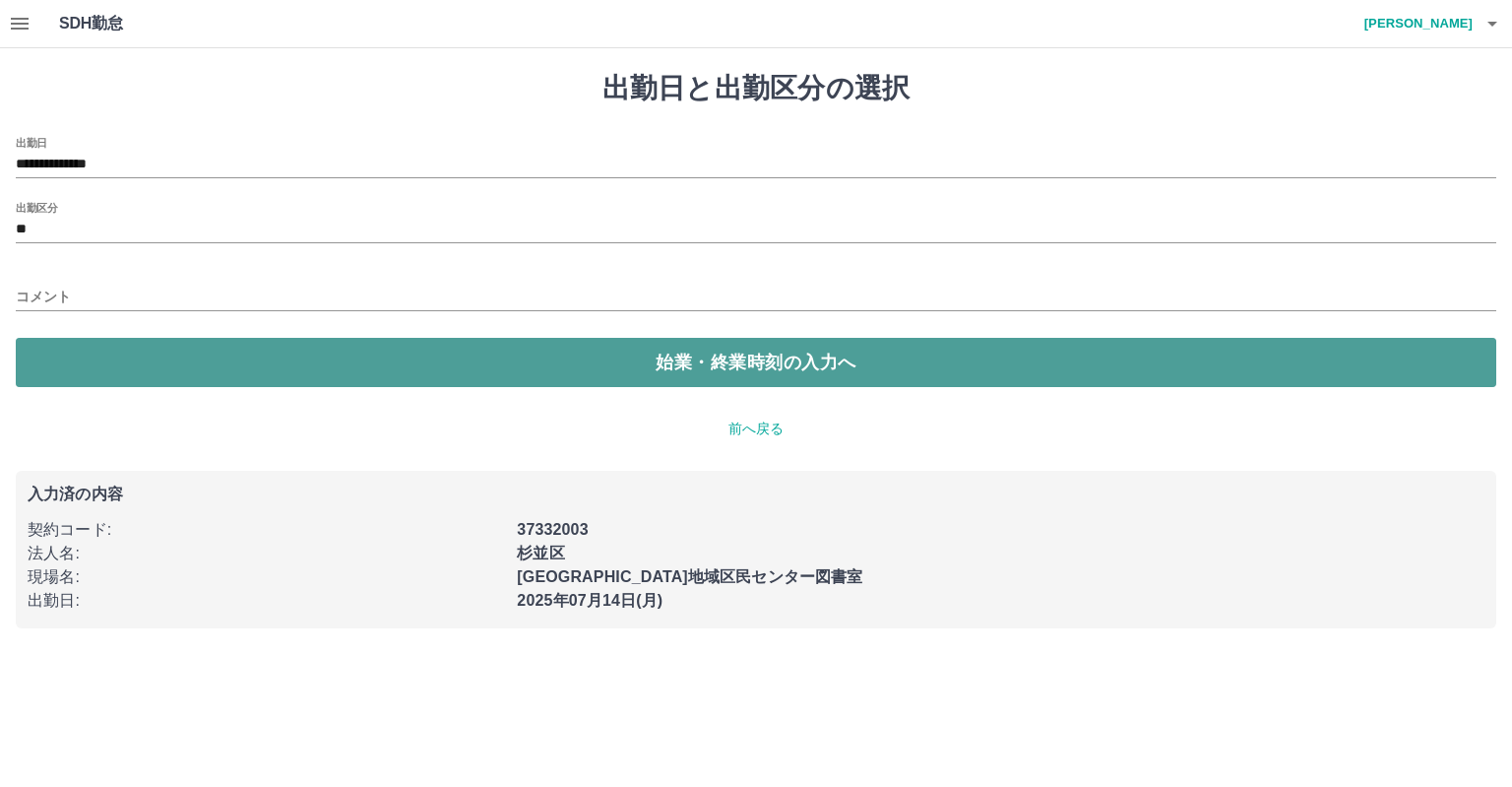 click on "始業・終業時刻の入力へ" at bounding box center [756, 362] 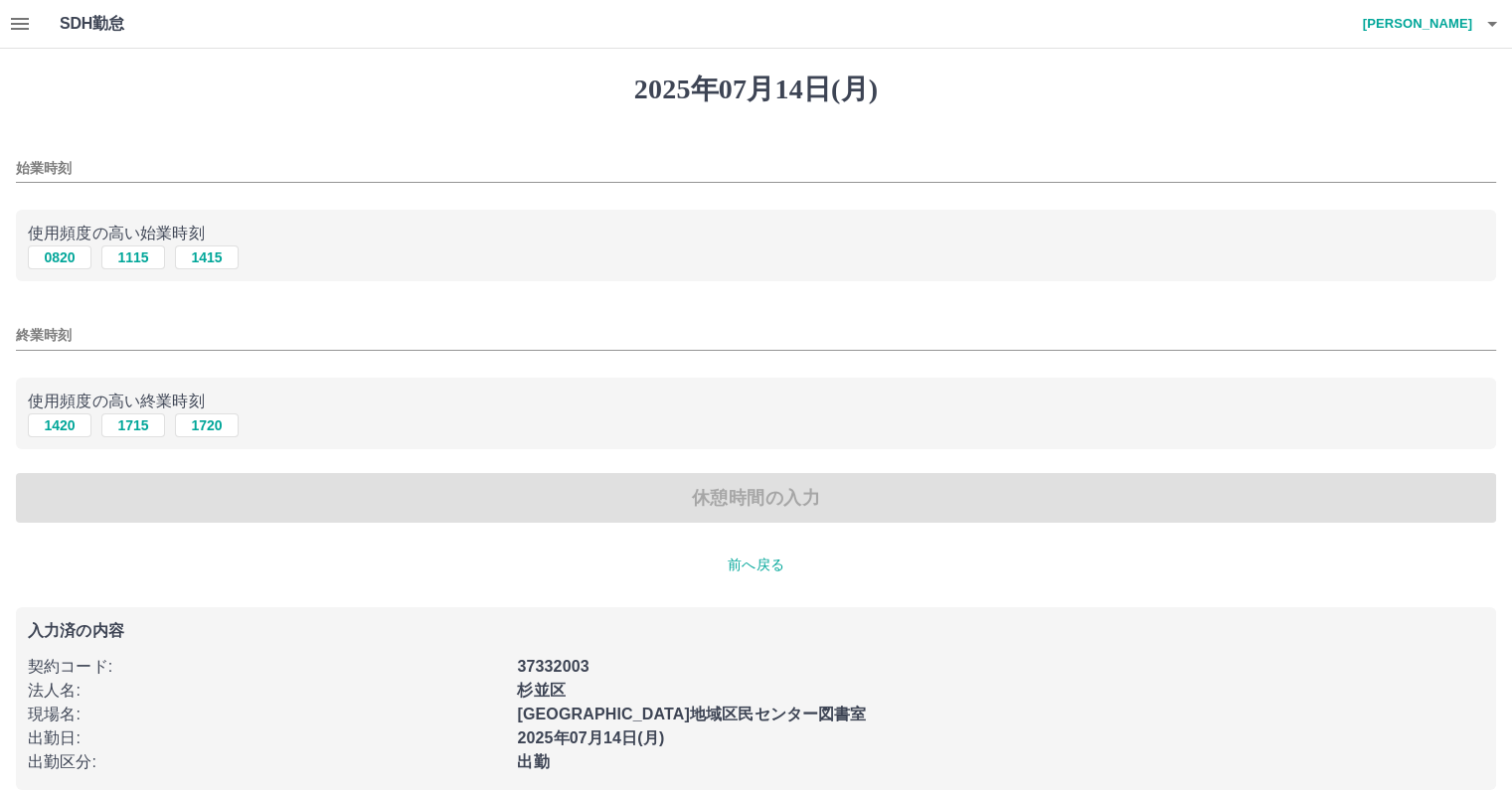 drag, startPoint x: 68, startPoint y: 262, endPoint x: 69, endPoint y: 333, distance: 71.00704 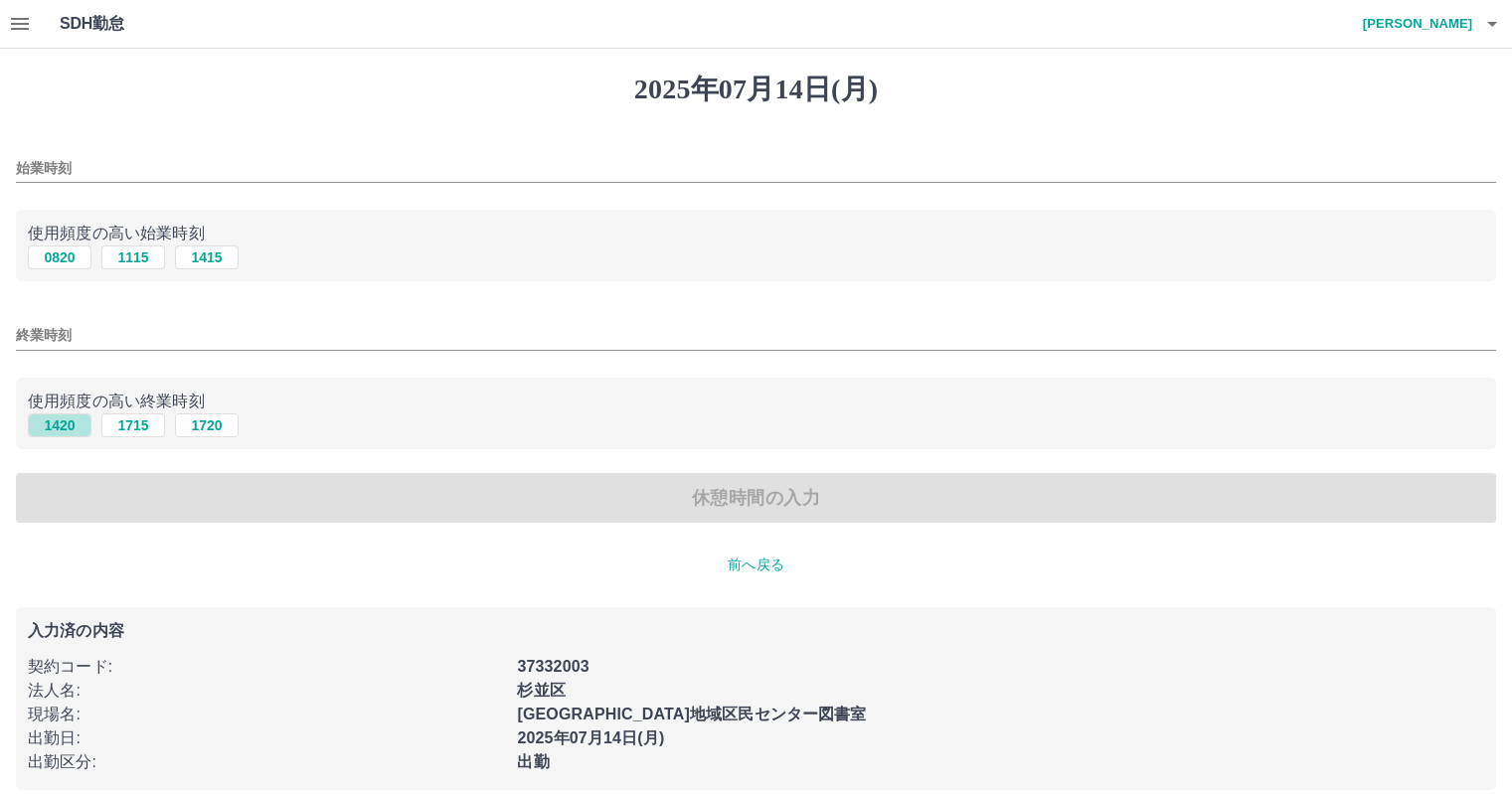 drag, startPoint x: 64, startPoint y: 423, endPoint x: 106, endPoint y: 448, distance: 48.8774 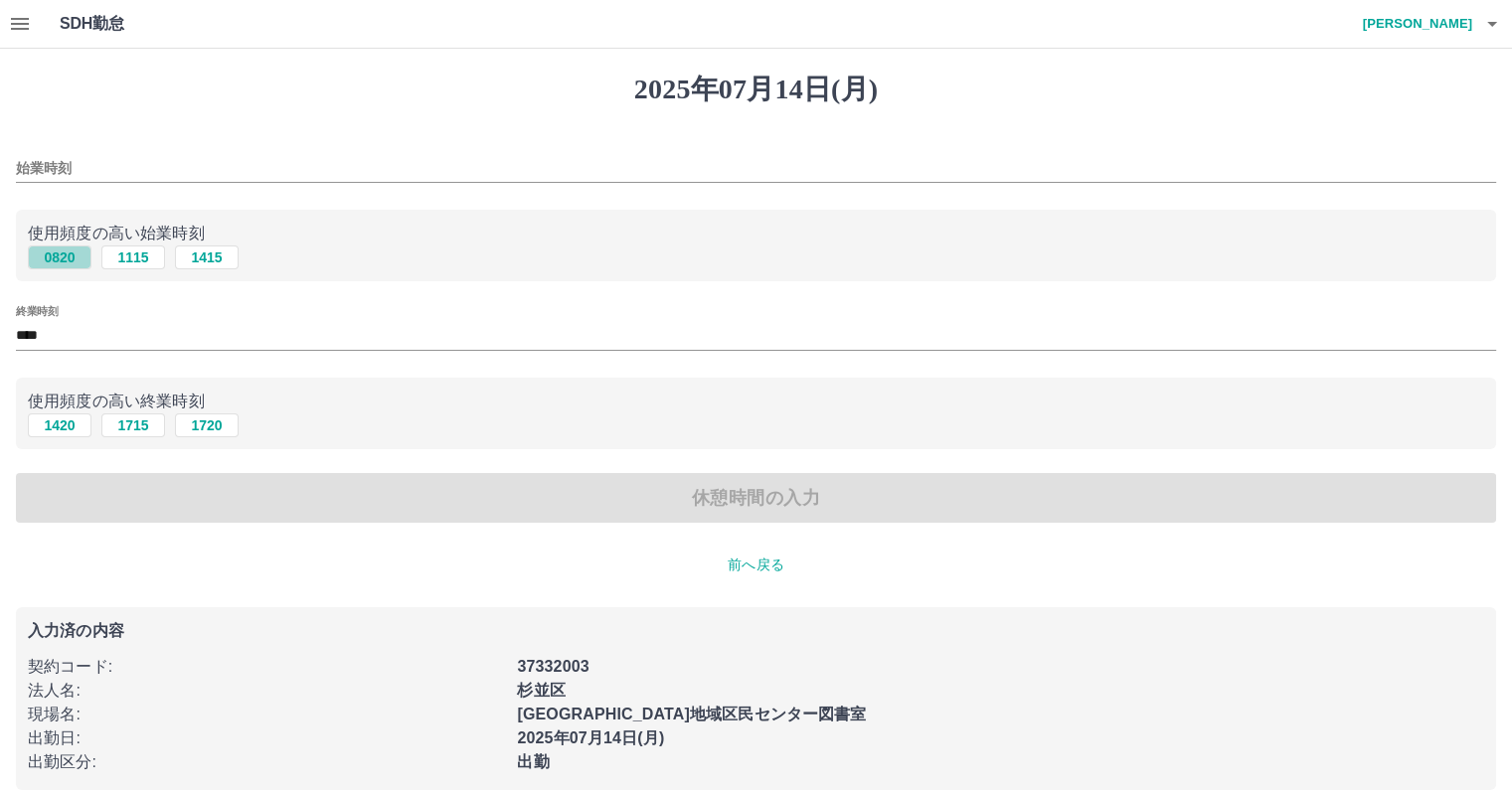 click on "0820" at bounding box center (60, 257) 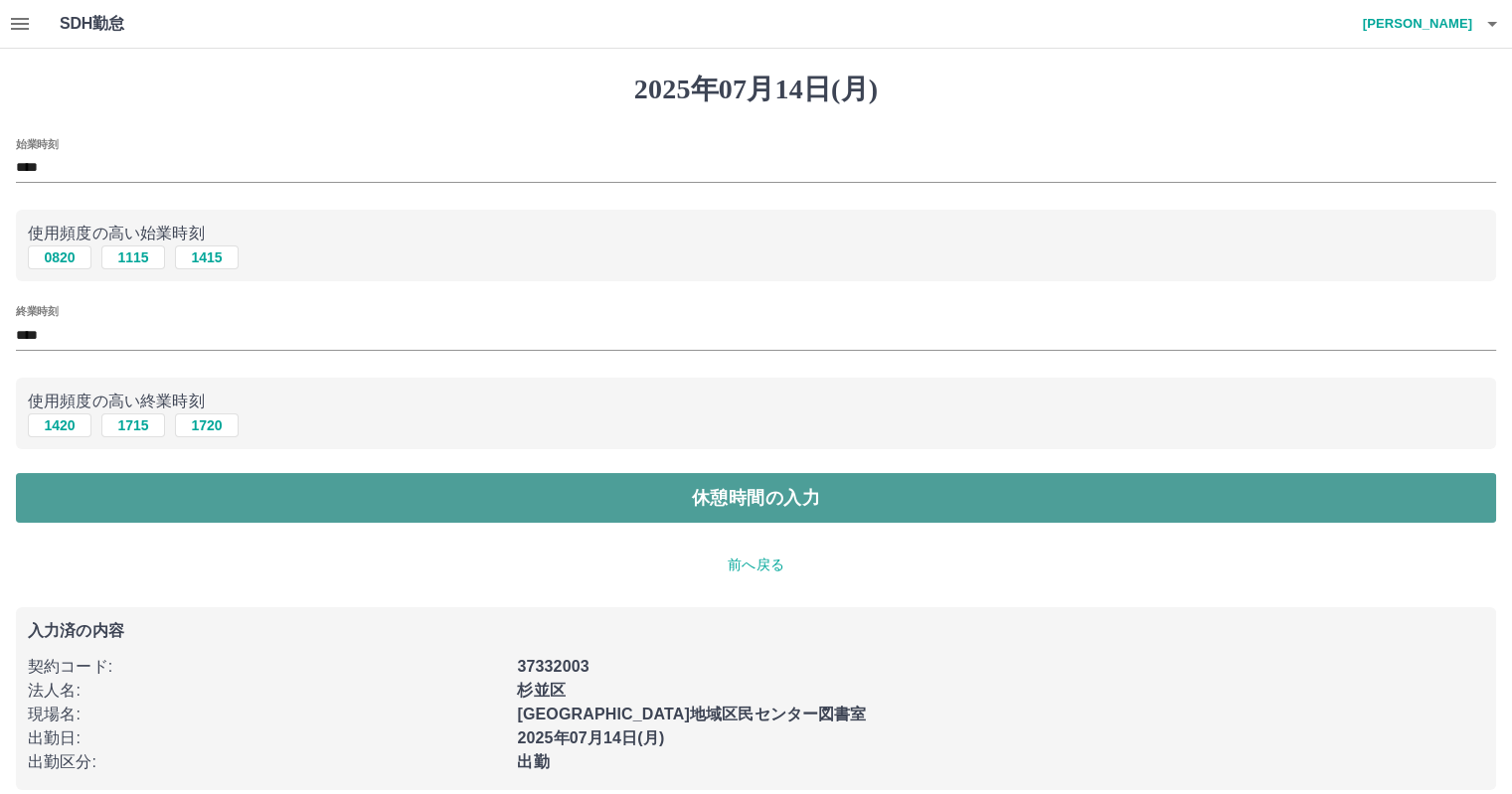 click on "休憩時間の入力" at bounding box center (756, 498) 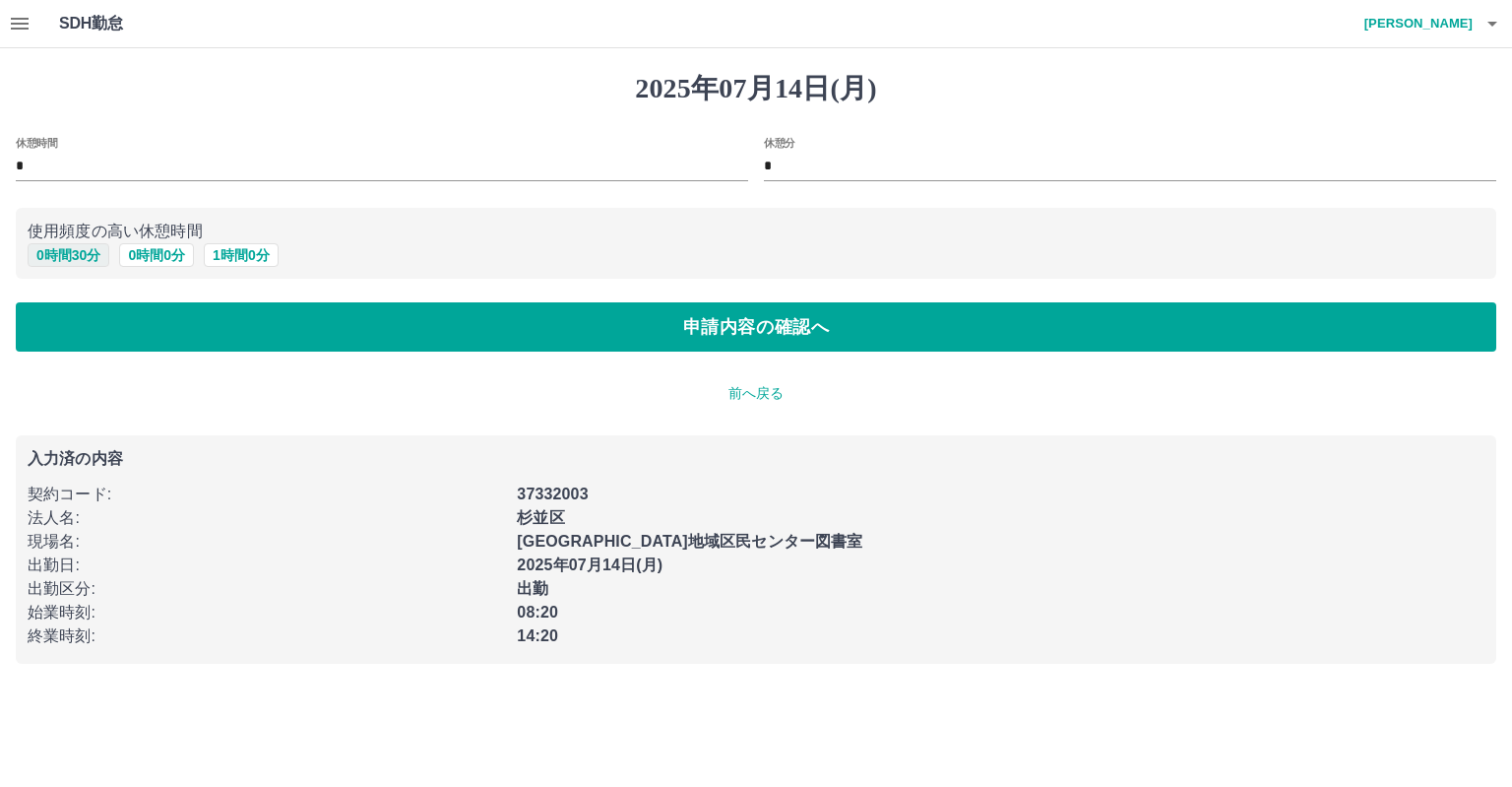 click on "0 時間 30 分" at bounding box center (68, 255) 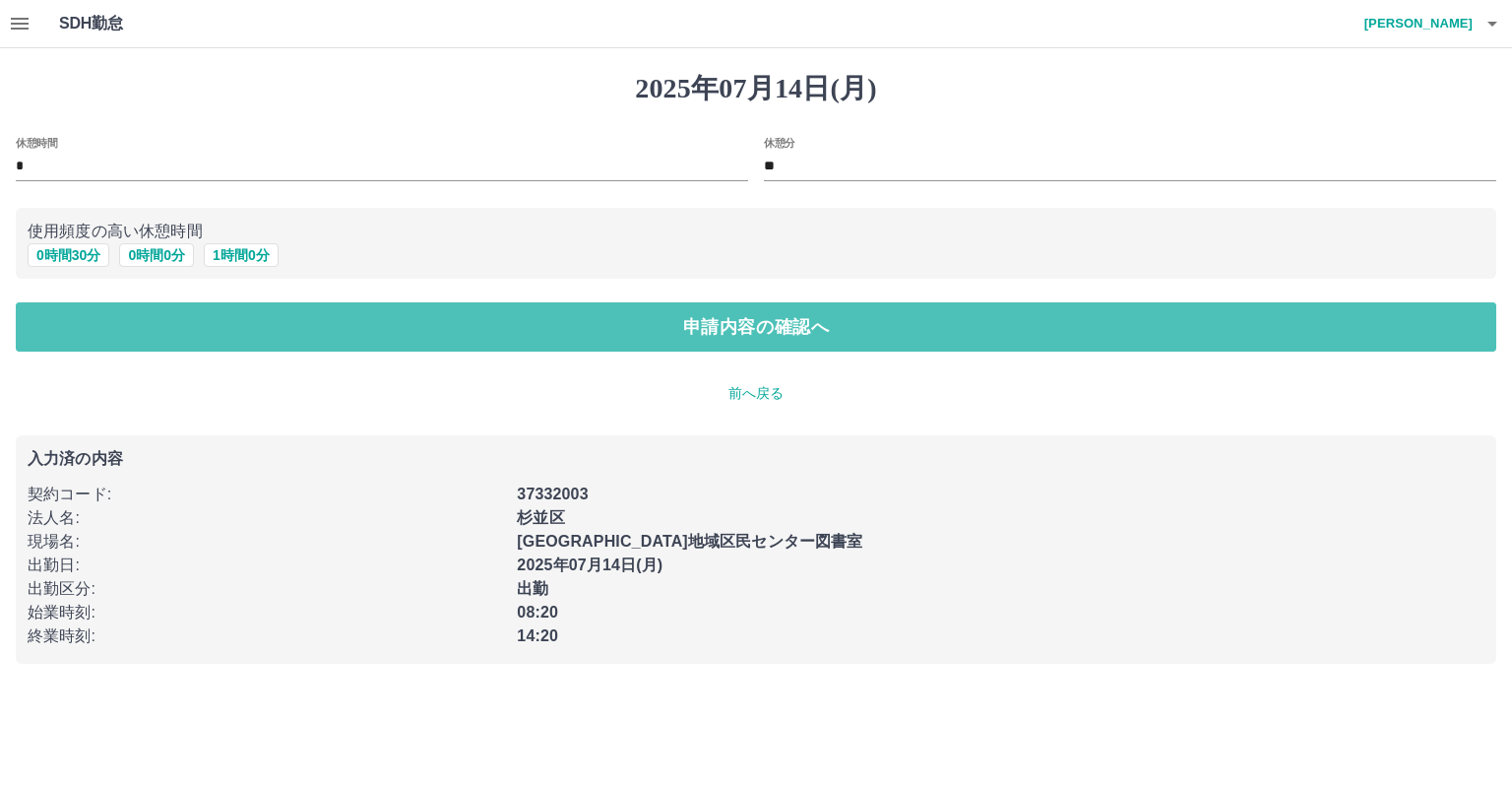 drag, startPoint x: 137, startPoint y: 333, endPoint x: 165, endPoint y: 336, distance: 28.16026 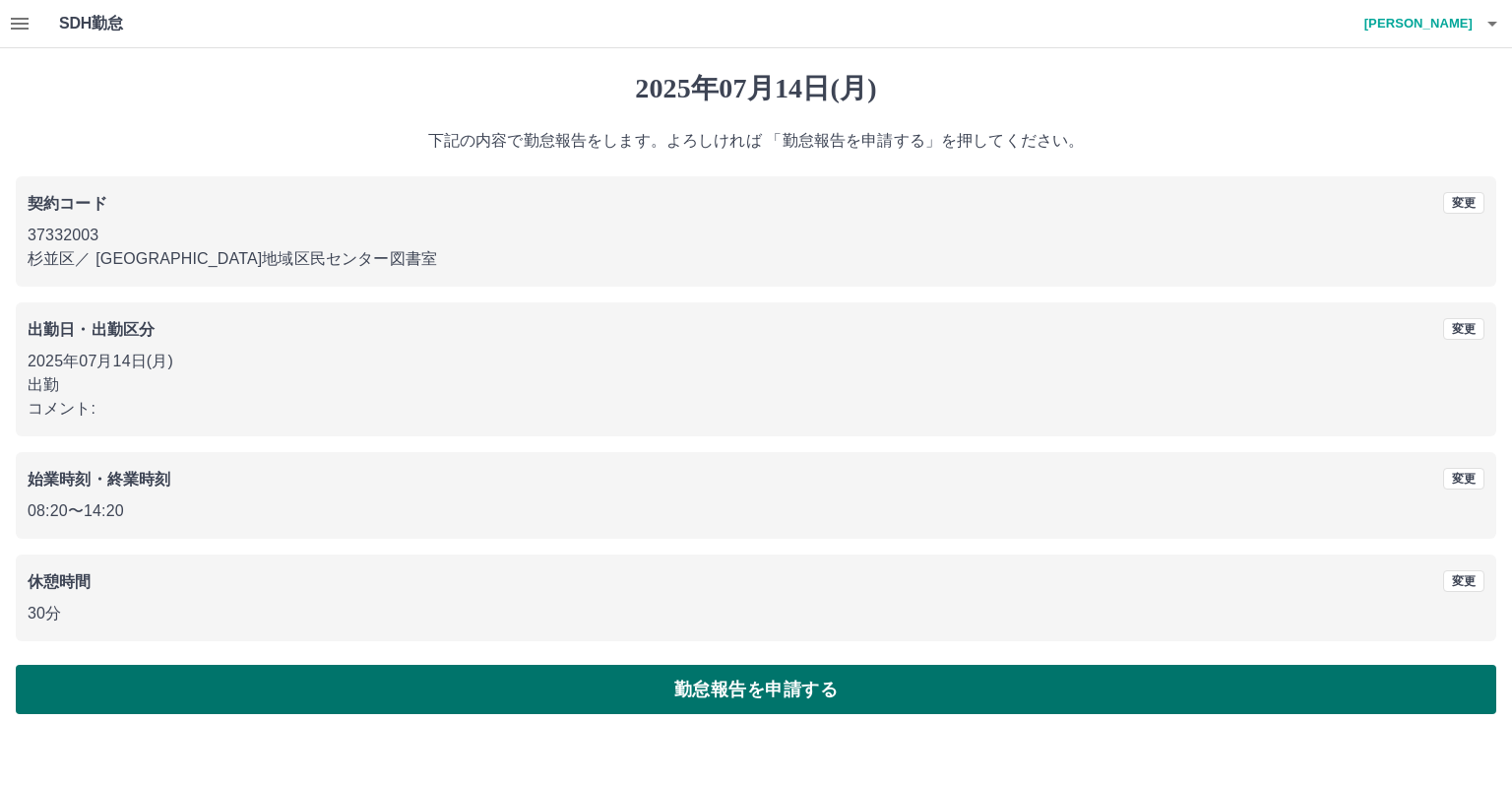 click on "勤怠報告を申請する" at bounding box center (756, 689) 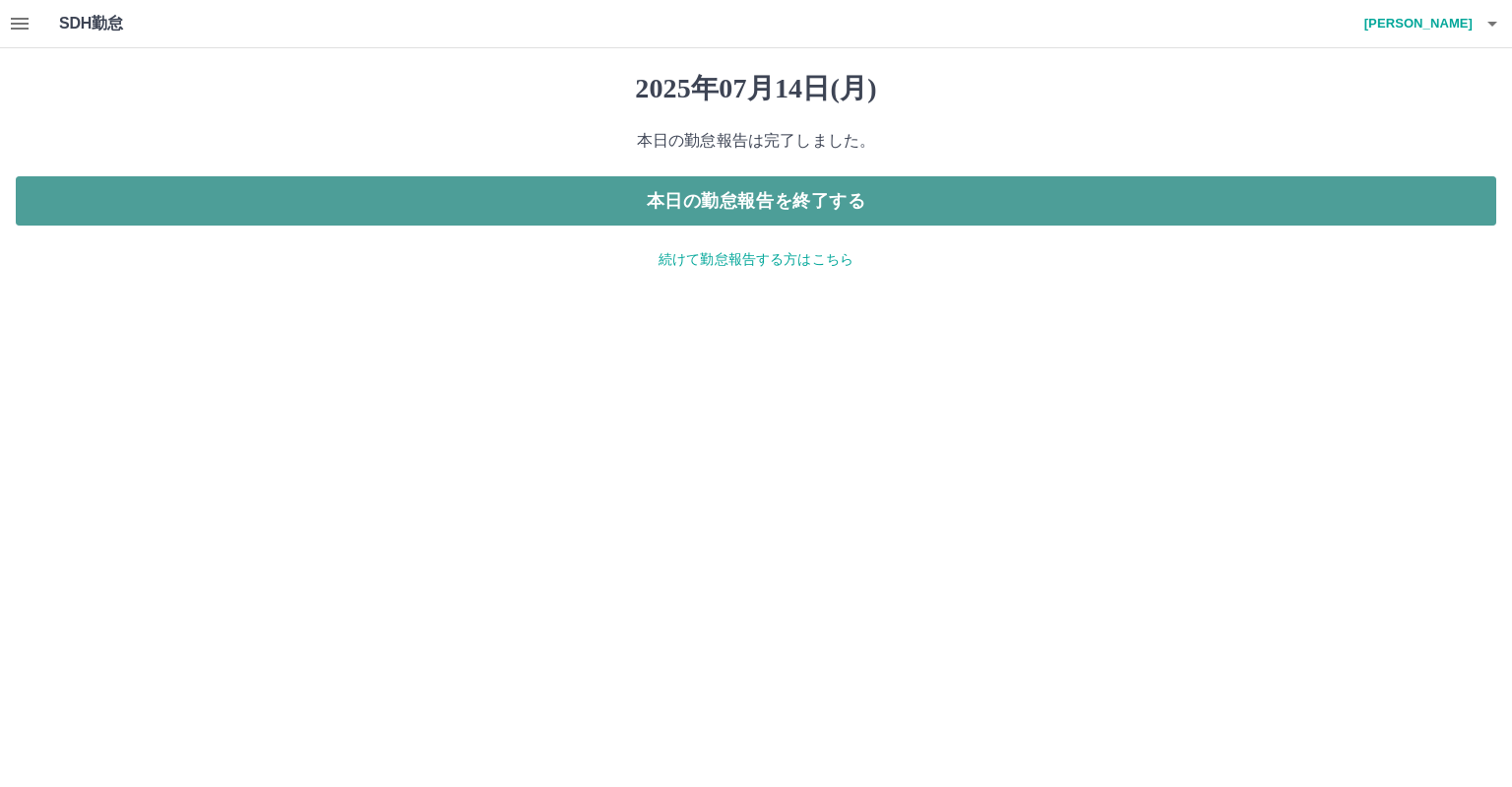 click on "本日の勤怠報告を終了する" at bounding box center [756, 201] 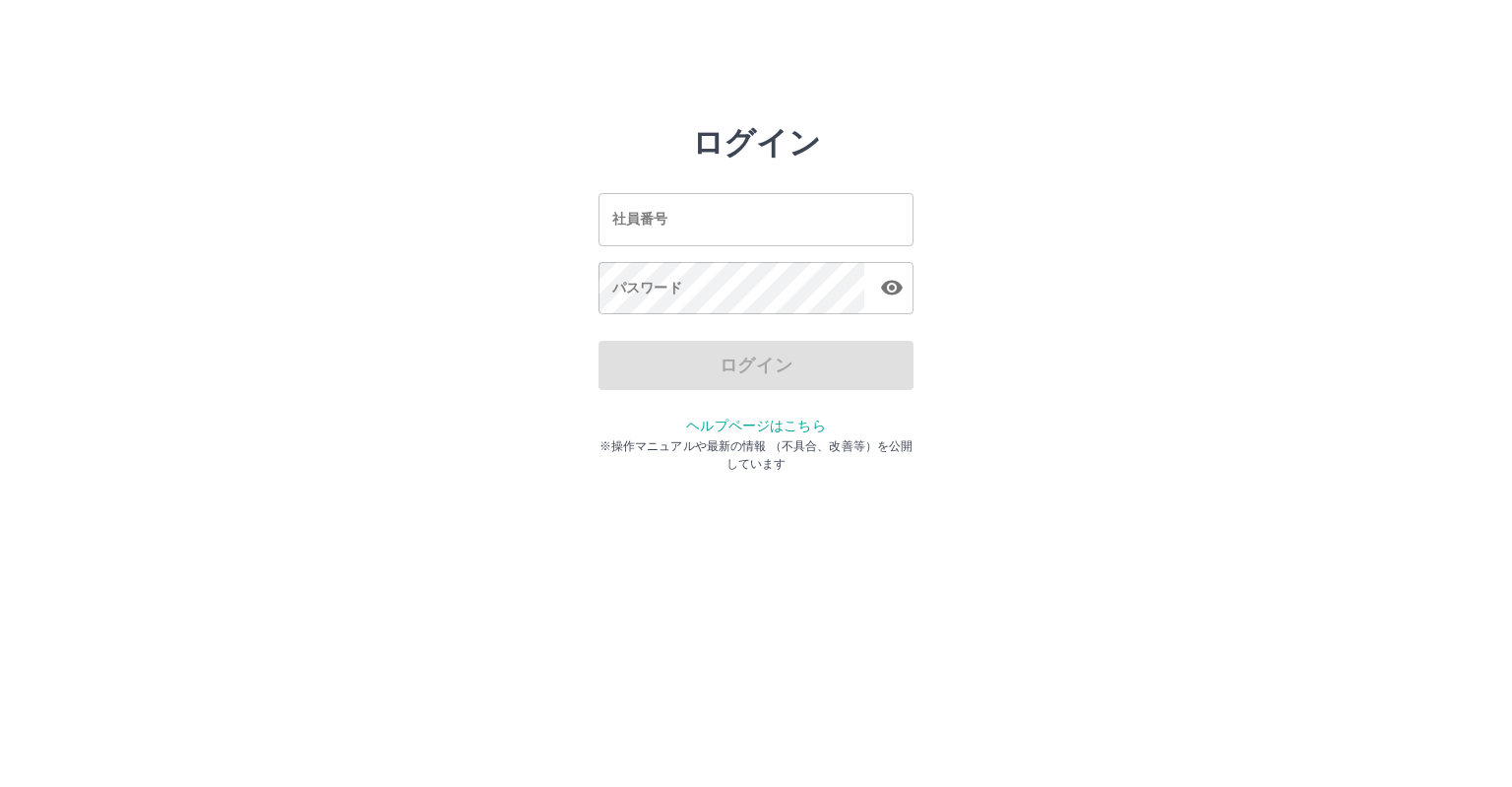 scroll, scrollTop: 0, scrollLeft: 0, axis: both 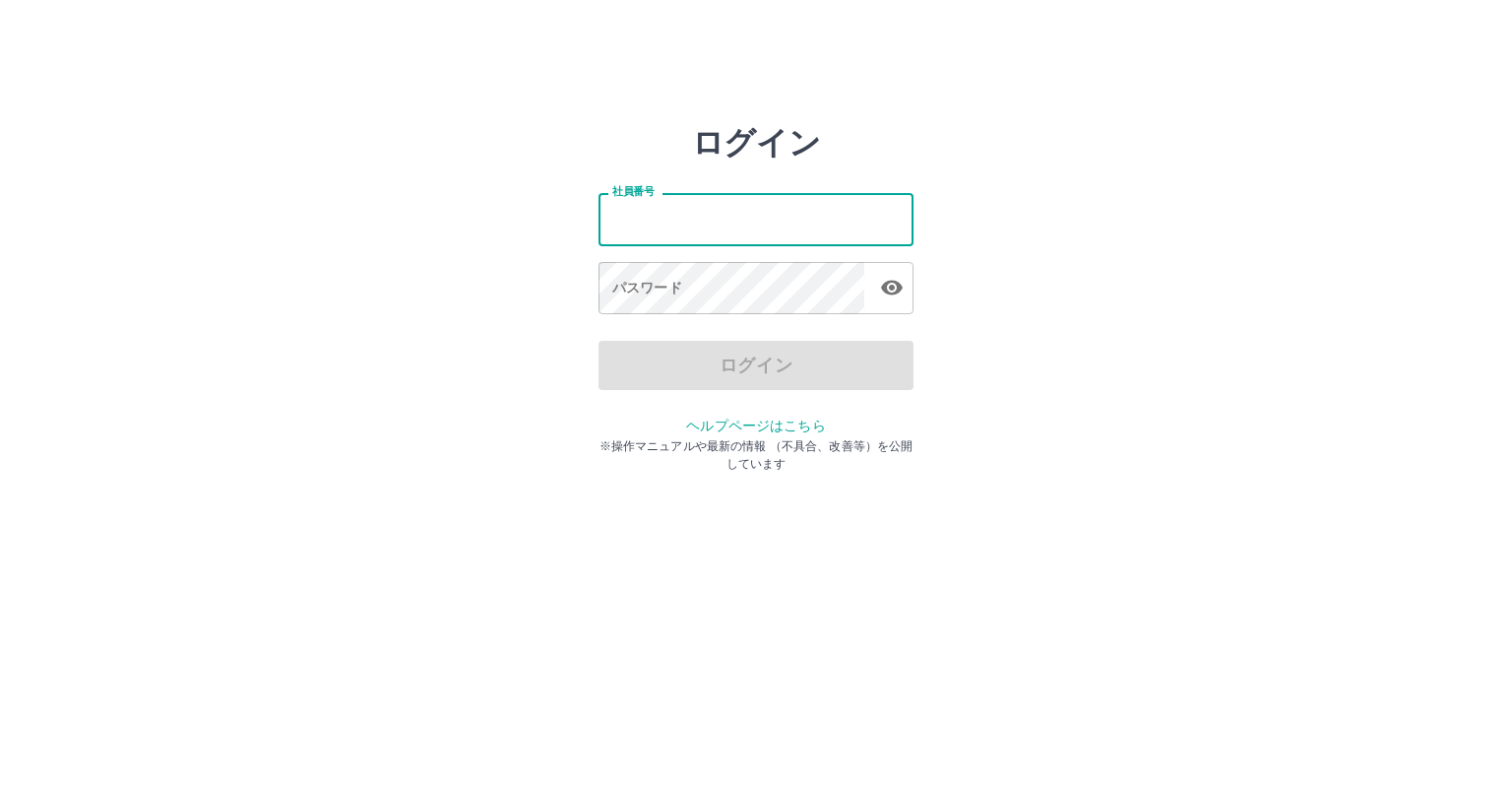 click on "社員番号" at bounding box center [756, 219] 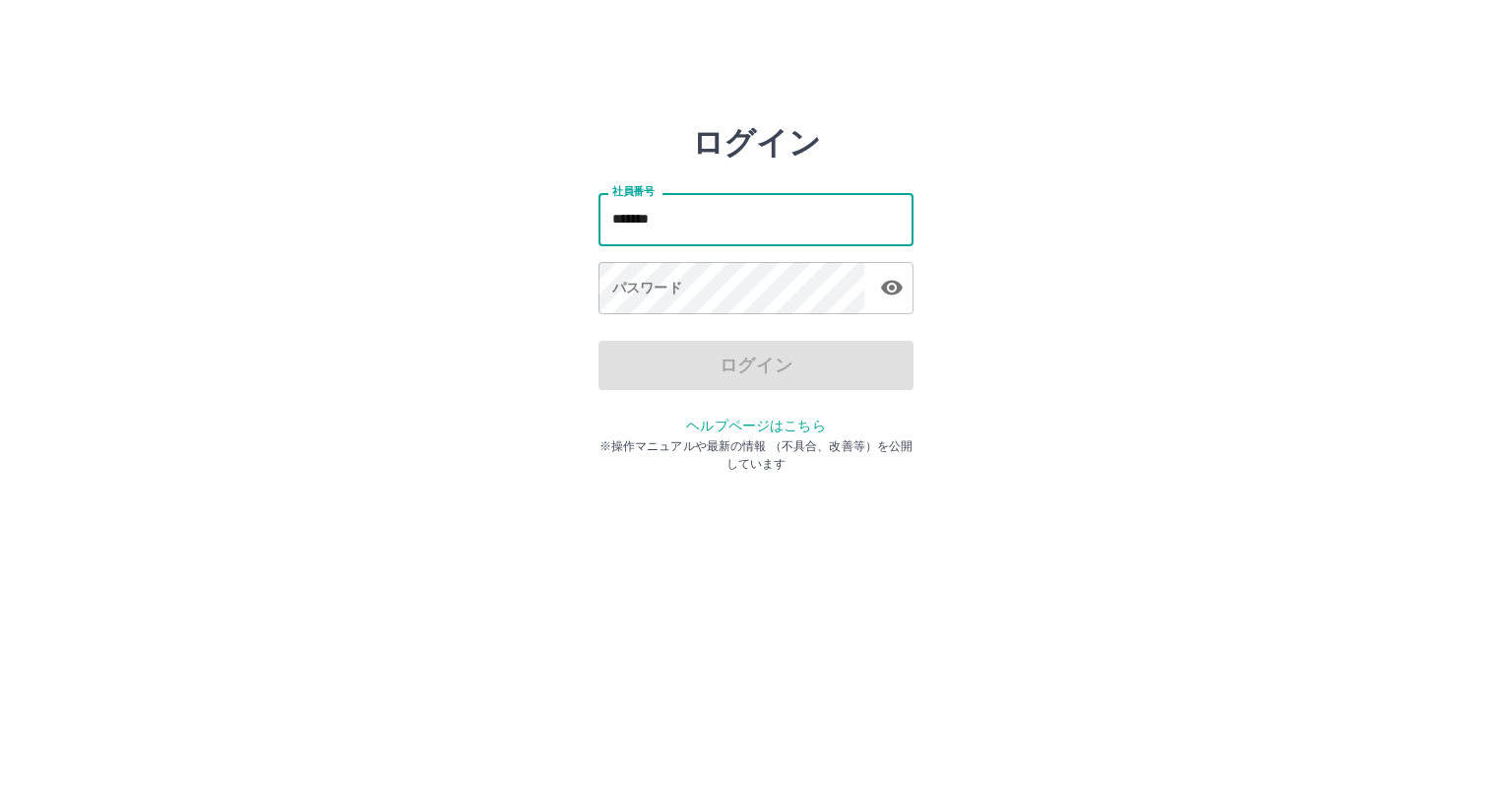 type on "*******" 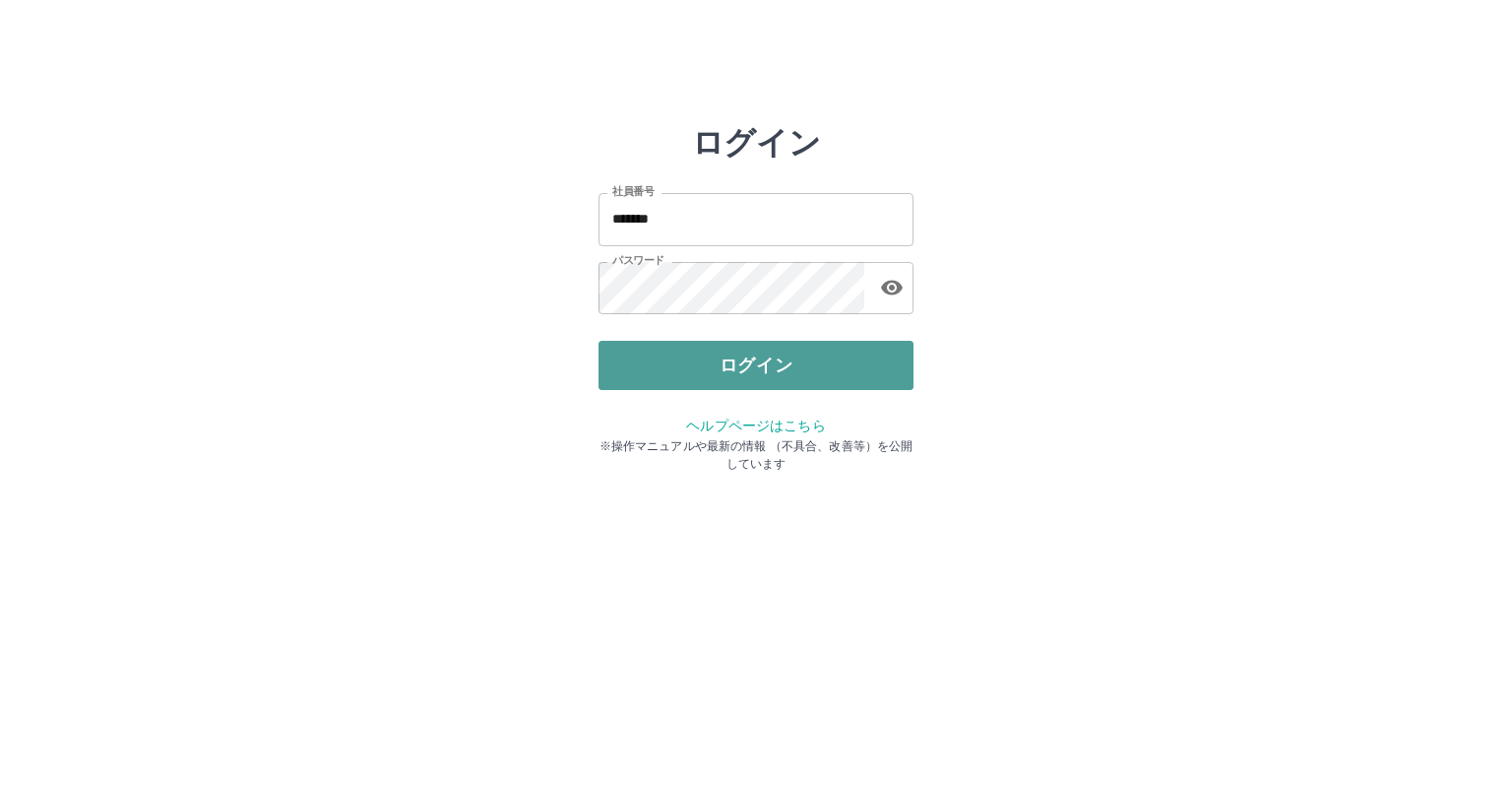 click on "ログイン" at bounding box center [756, 365] 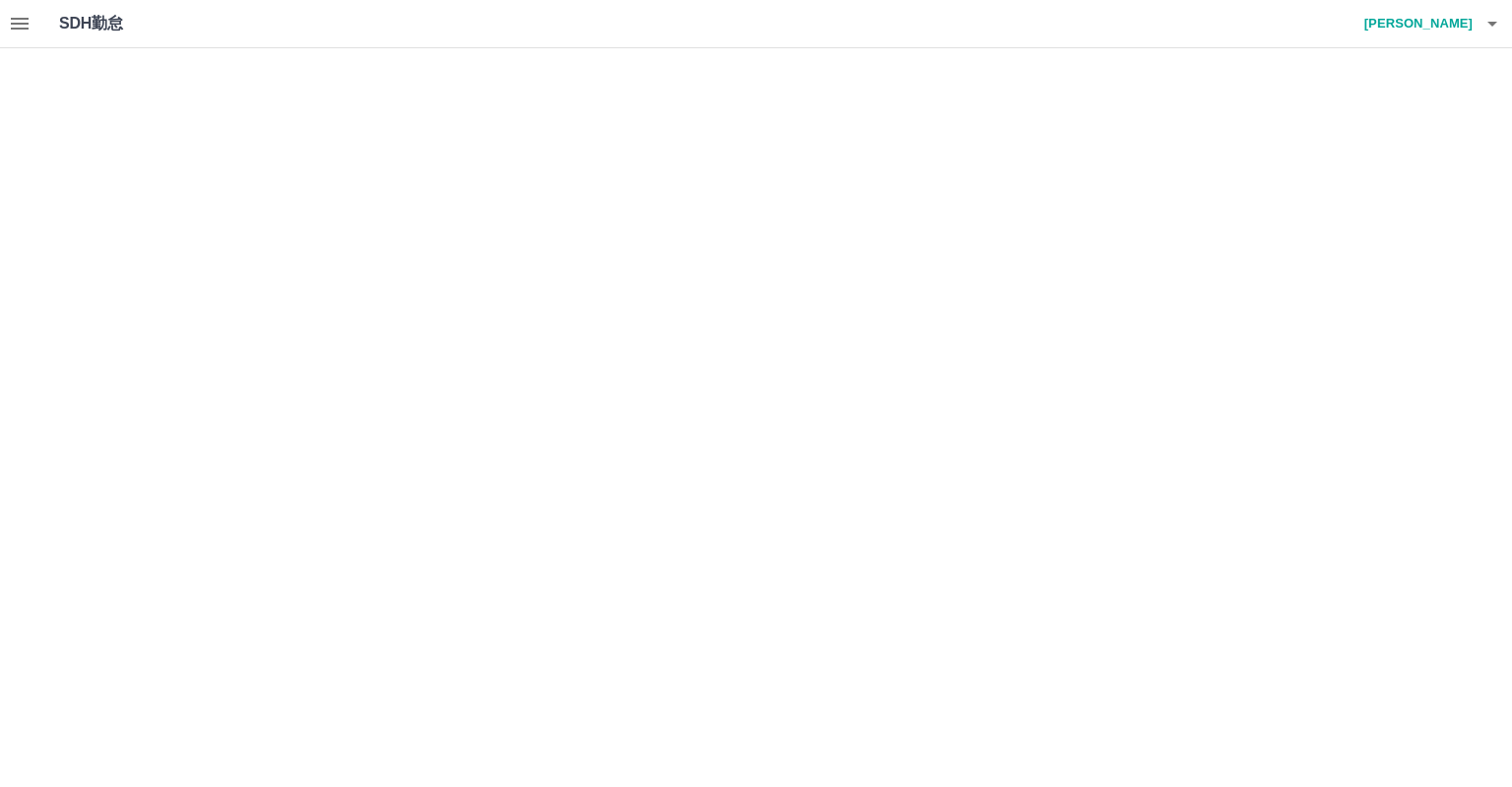 scroll, scrollTop: 0, scrollLeft: 0, axis: both 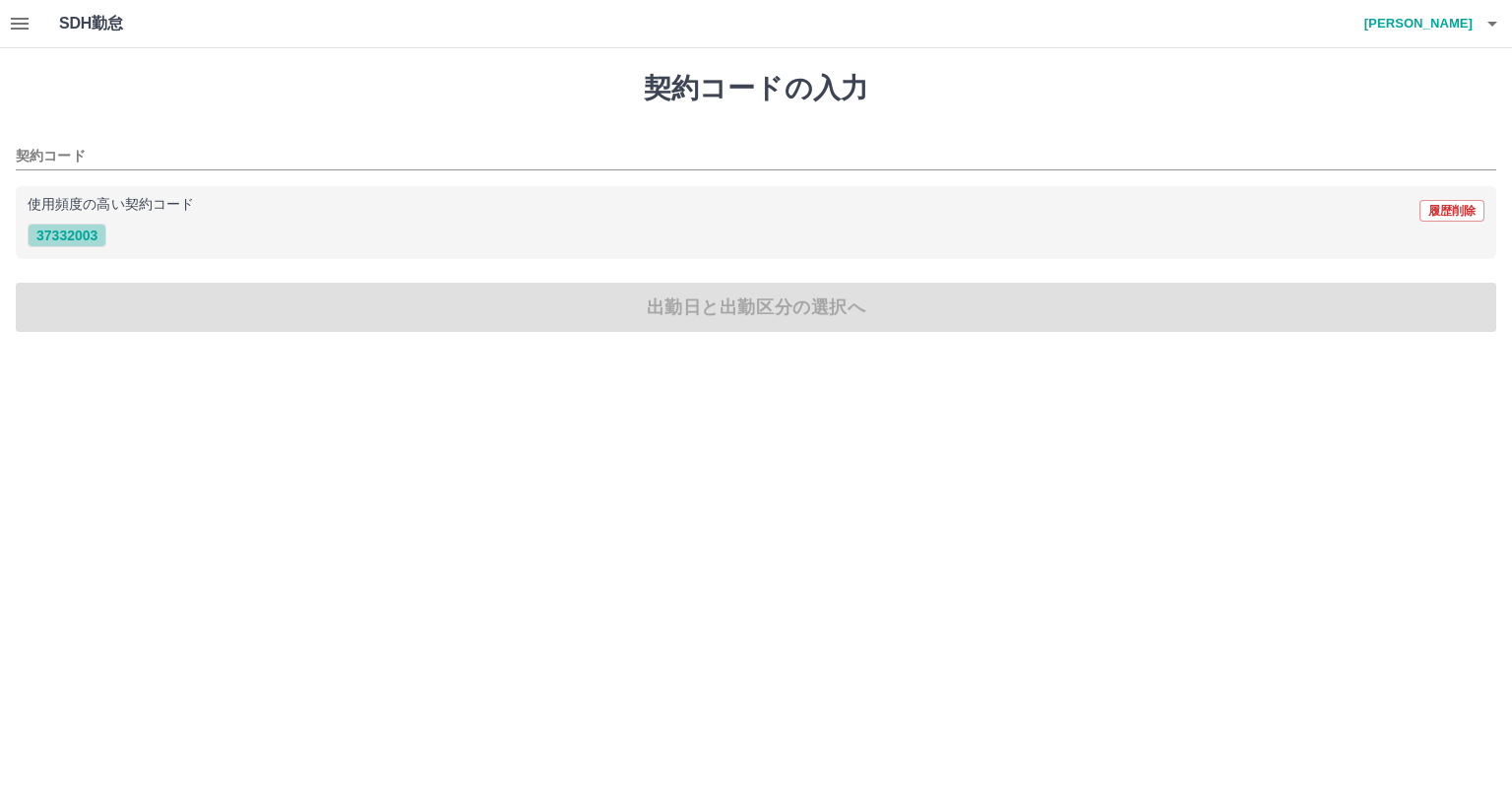 click on "37332003" at bounding box center (67, 235) 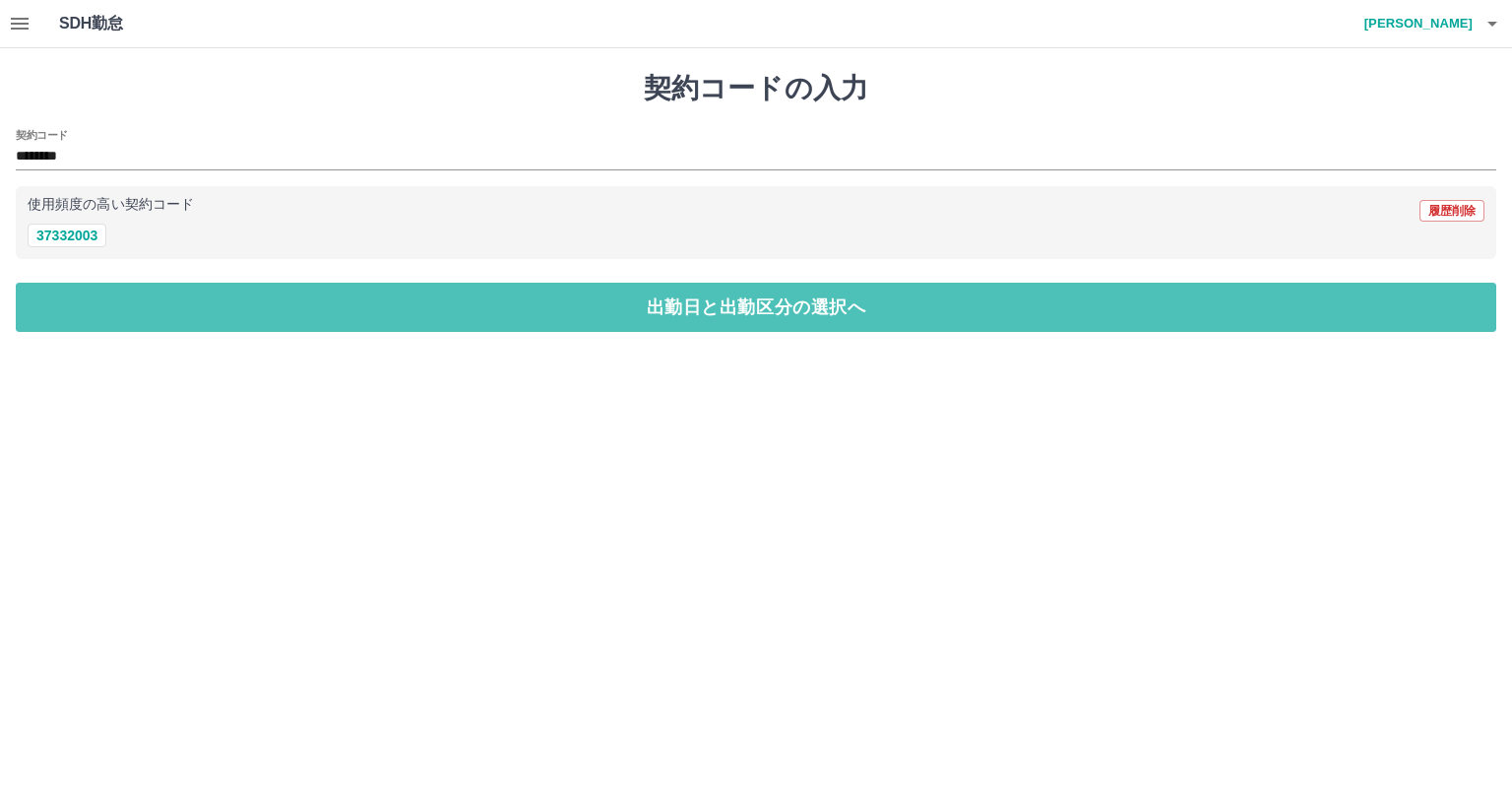 click on "出勤日と出勤区分の選択へ" at bounding box center (756, 307) 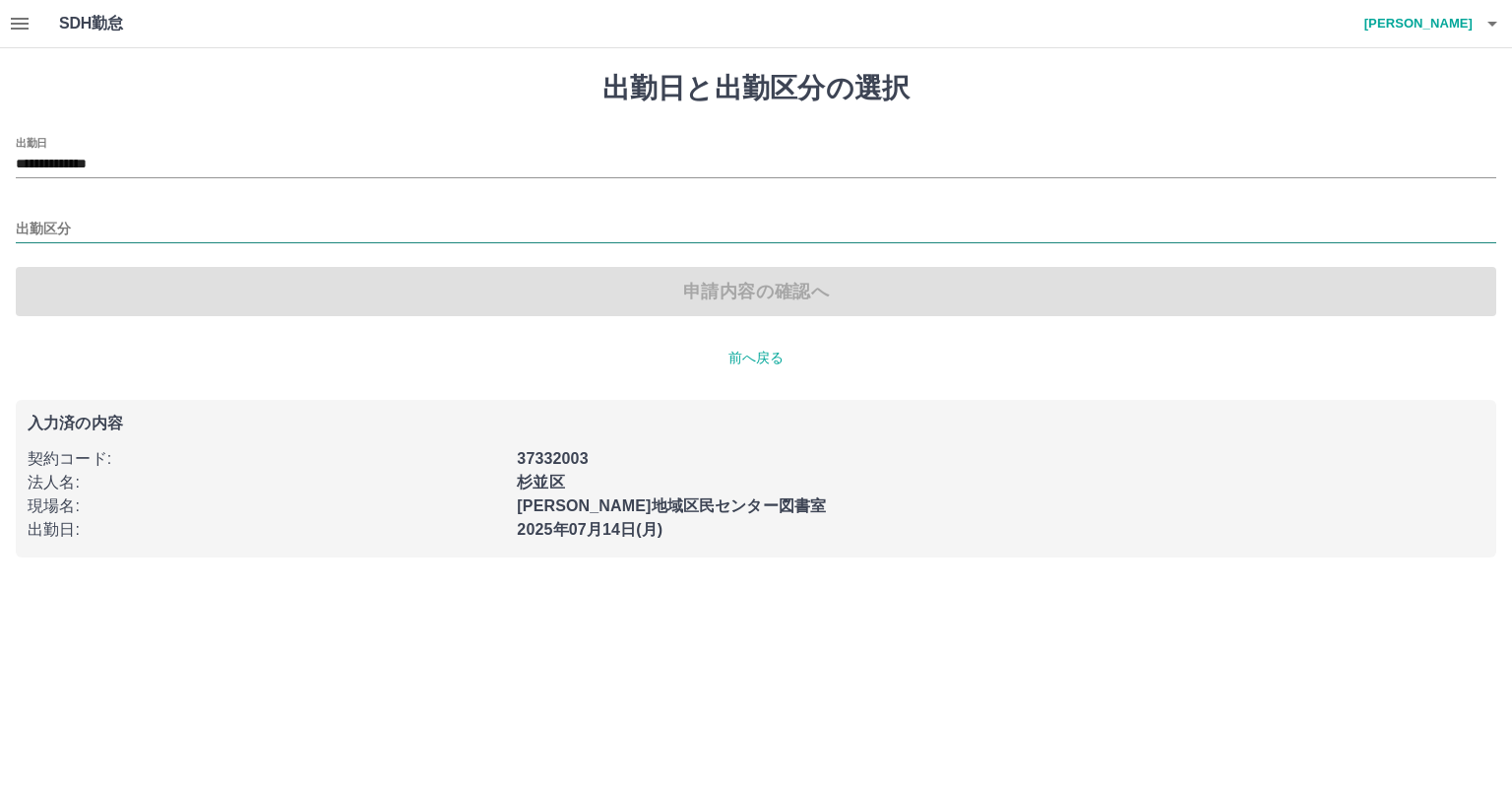 click on "出勤区分" at bounding box center [756, 230] 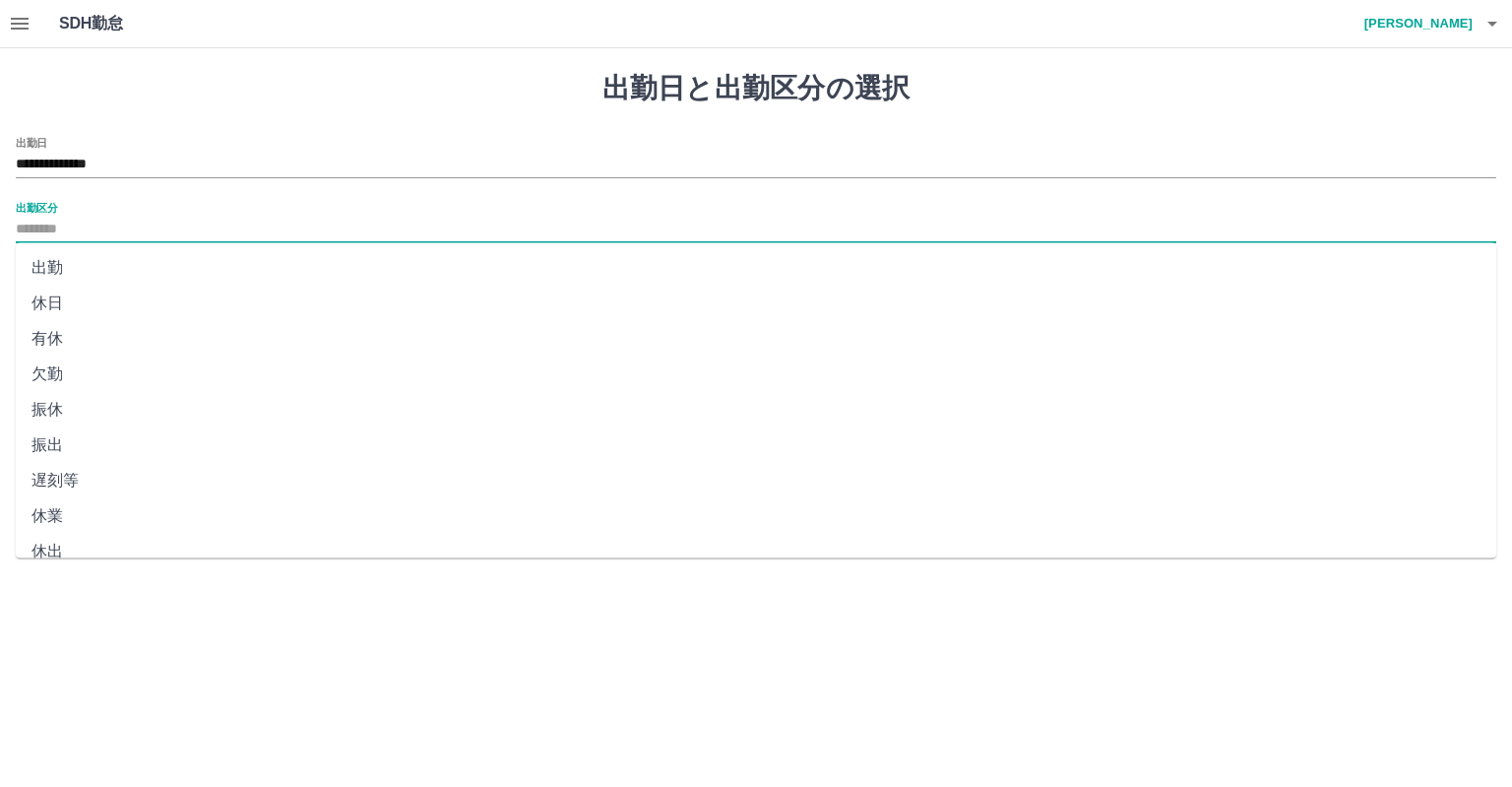 click on "出勤" at bounding box center (756, 268) 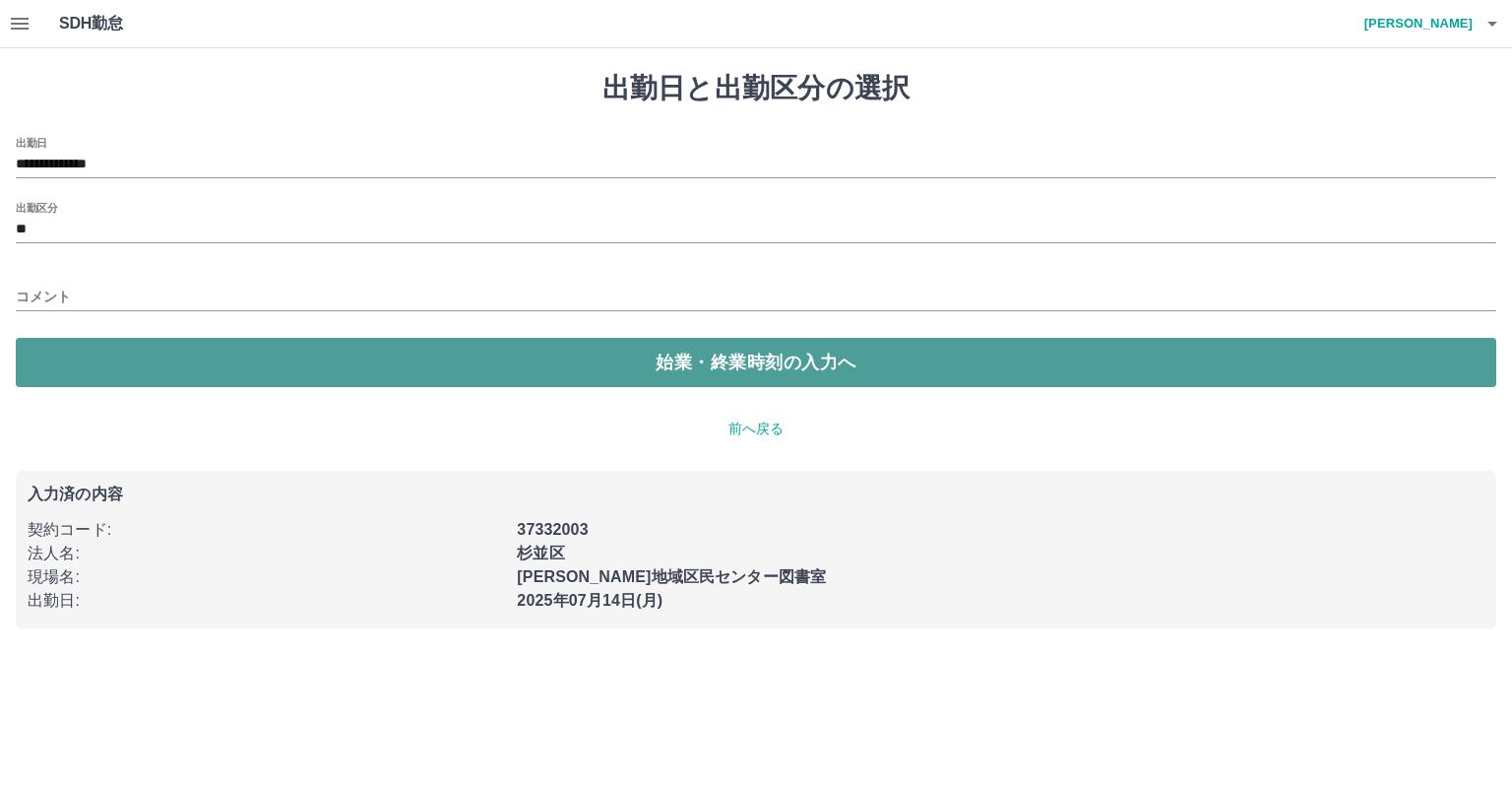 click on "始業・終業時刻の入力へ" at bounding box center (756, 362) 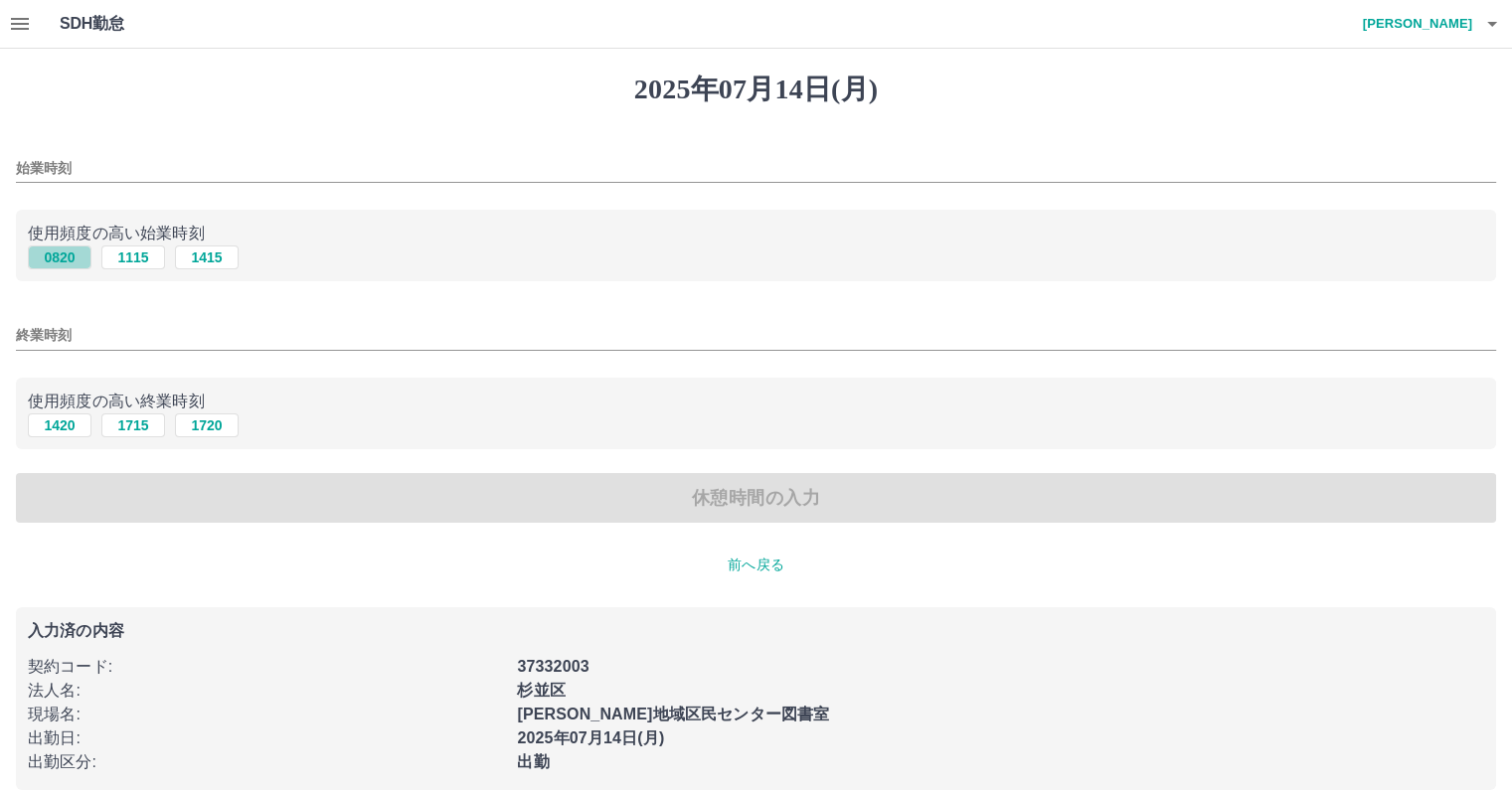 click on "0820" at bounding box center [60, 257] 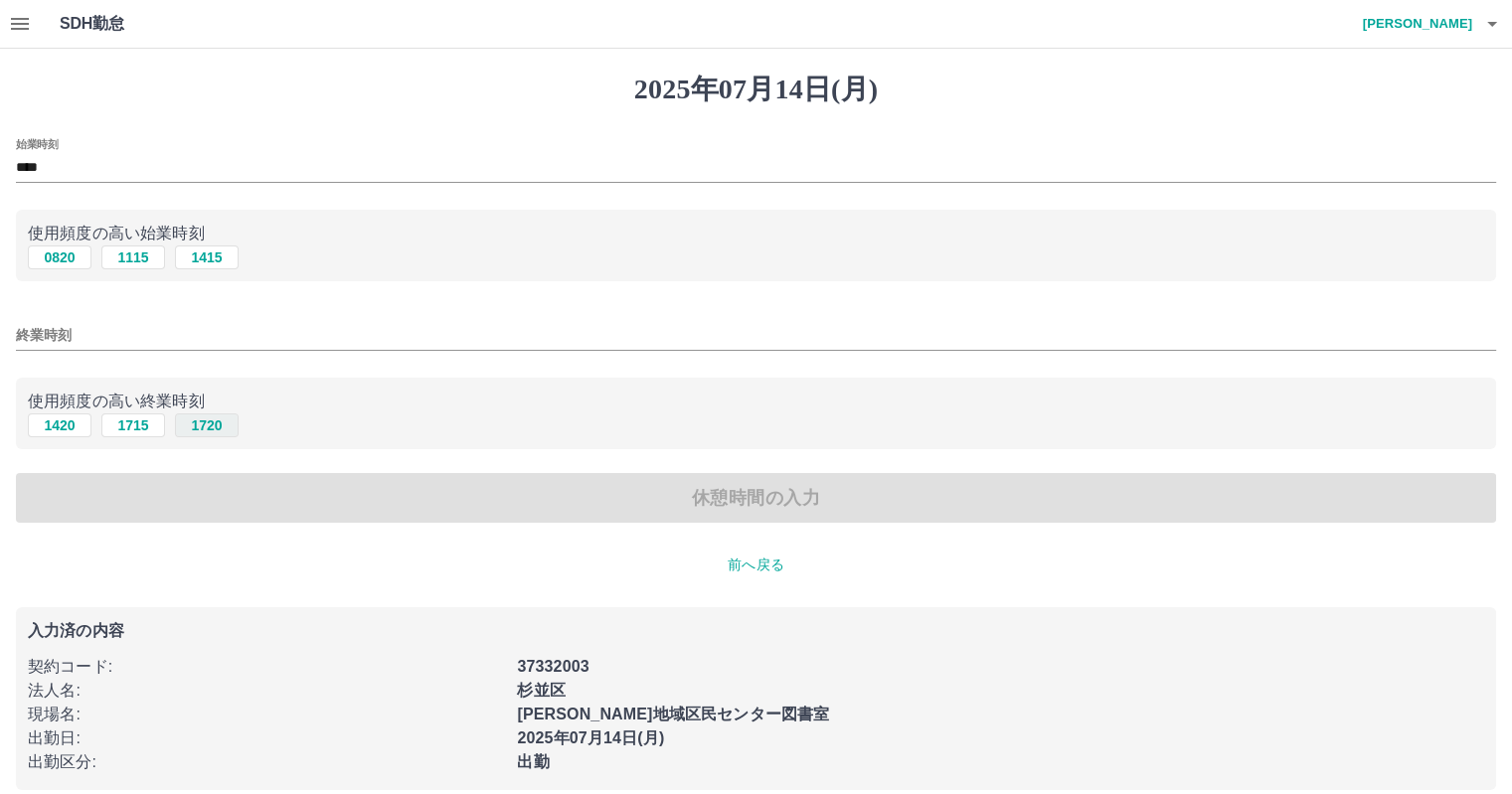 click on "1720" at bounding box center (207, 425) 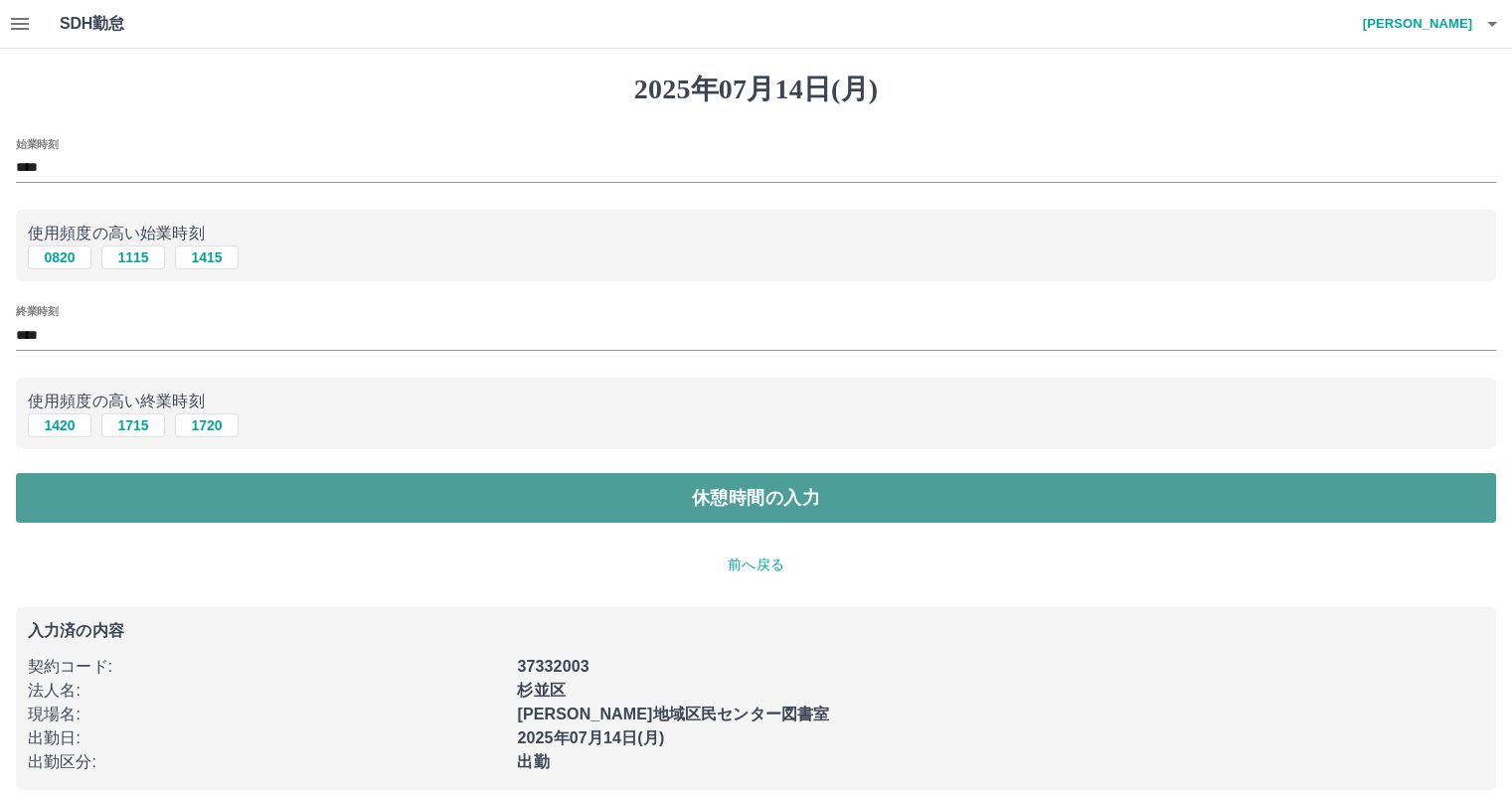 click on "休憩時間の入力" at bounding box center [756, 498] 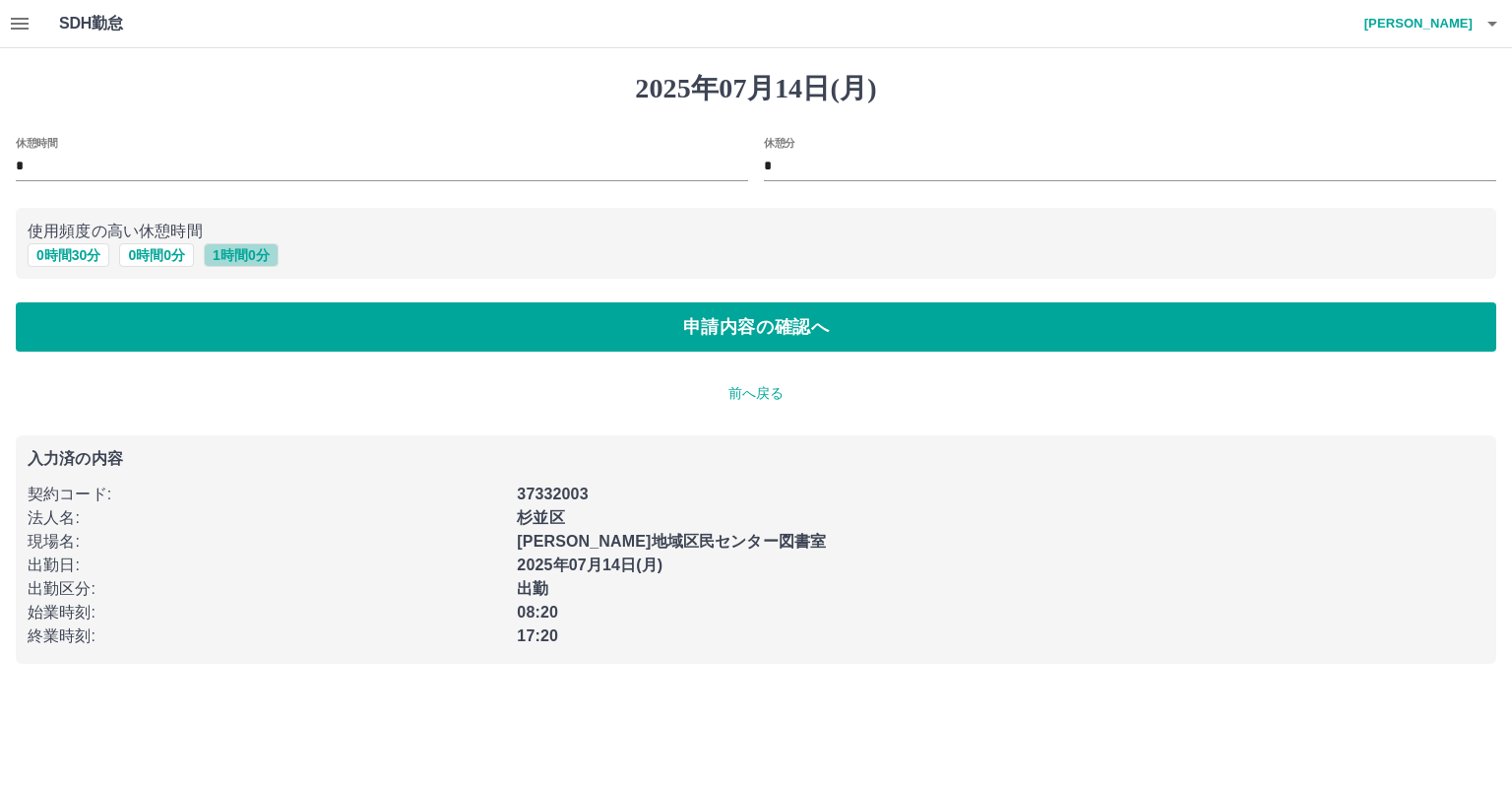 drag, startPoint x: 220, startPoint y: 260, endPoint x: 220, endPoint y: 275, distance: 15 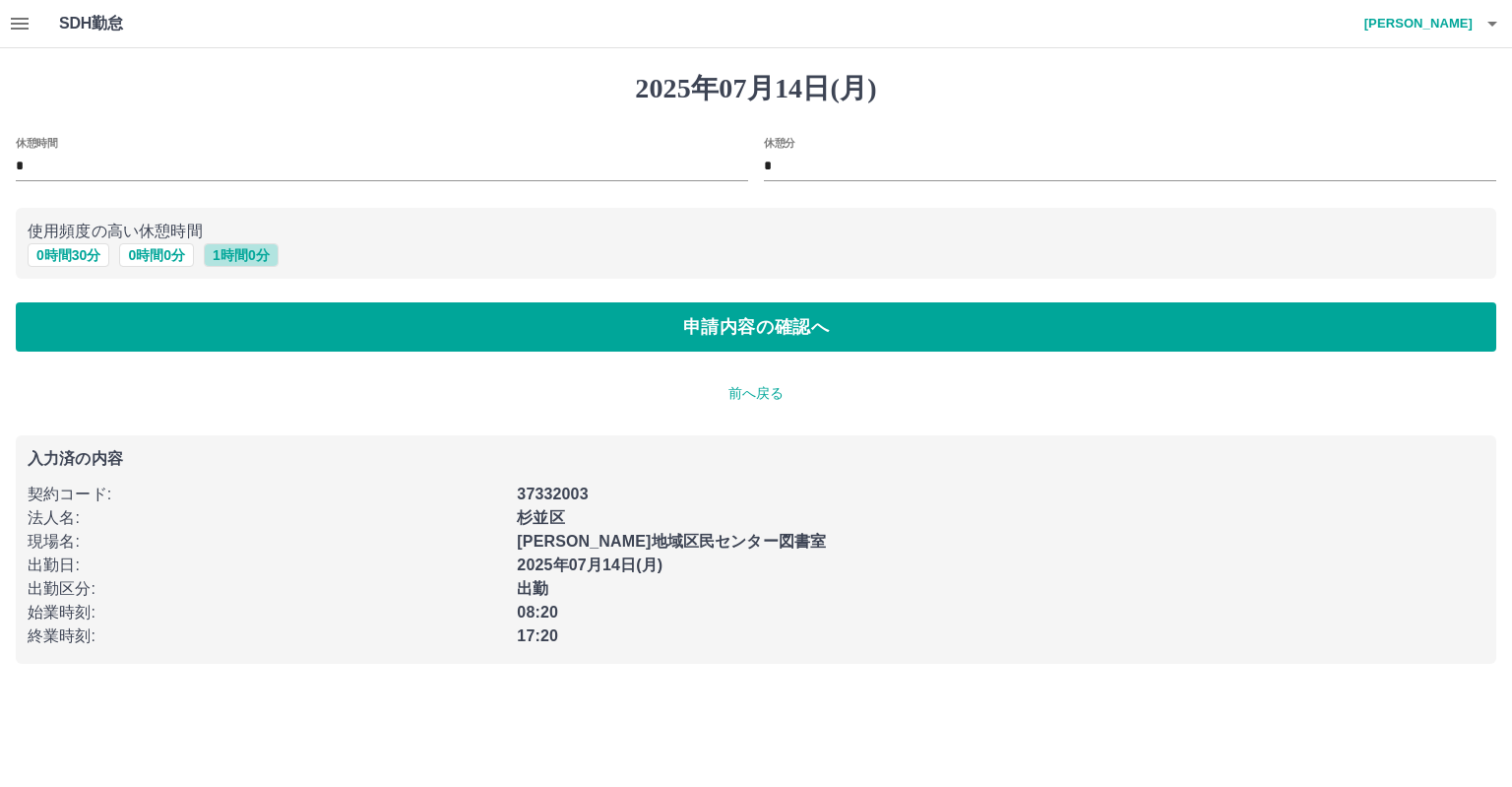 click on "1 時間 0 分" at bounding box center (241, 255) 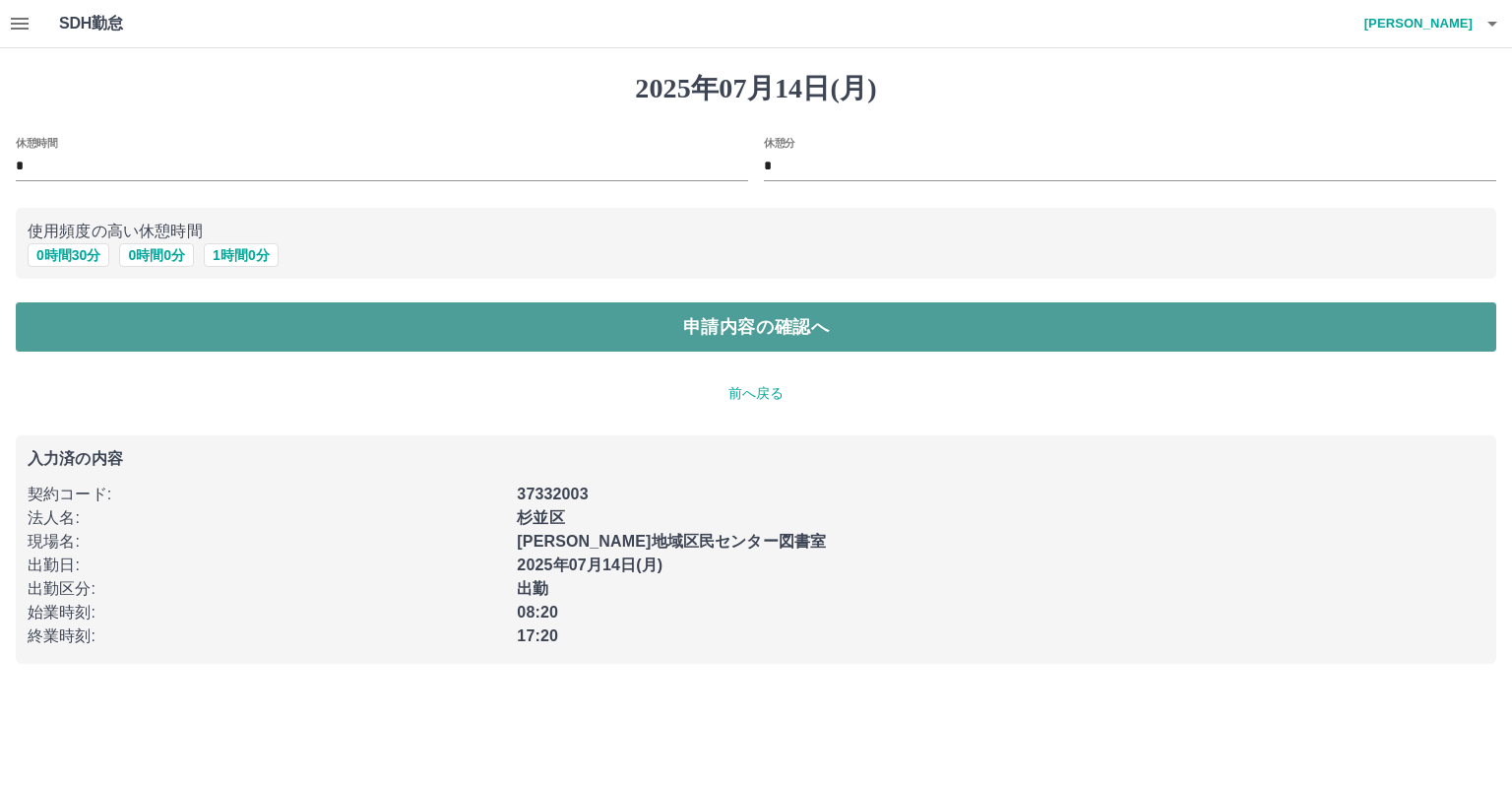 click on "申請内容の確認へ" at bounding box center (756, 327) 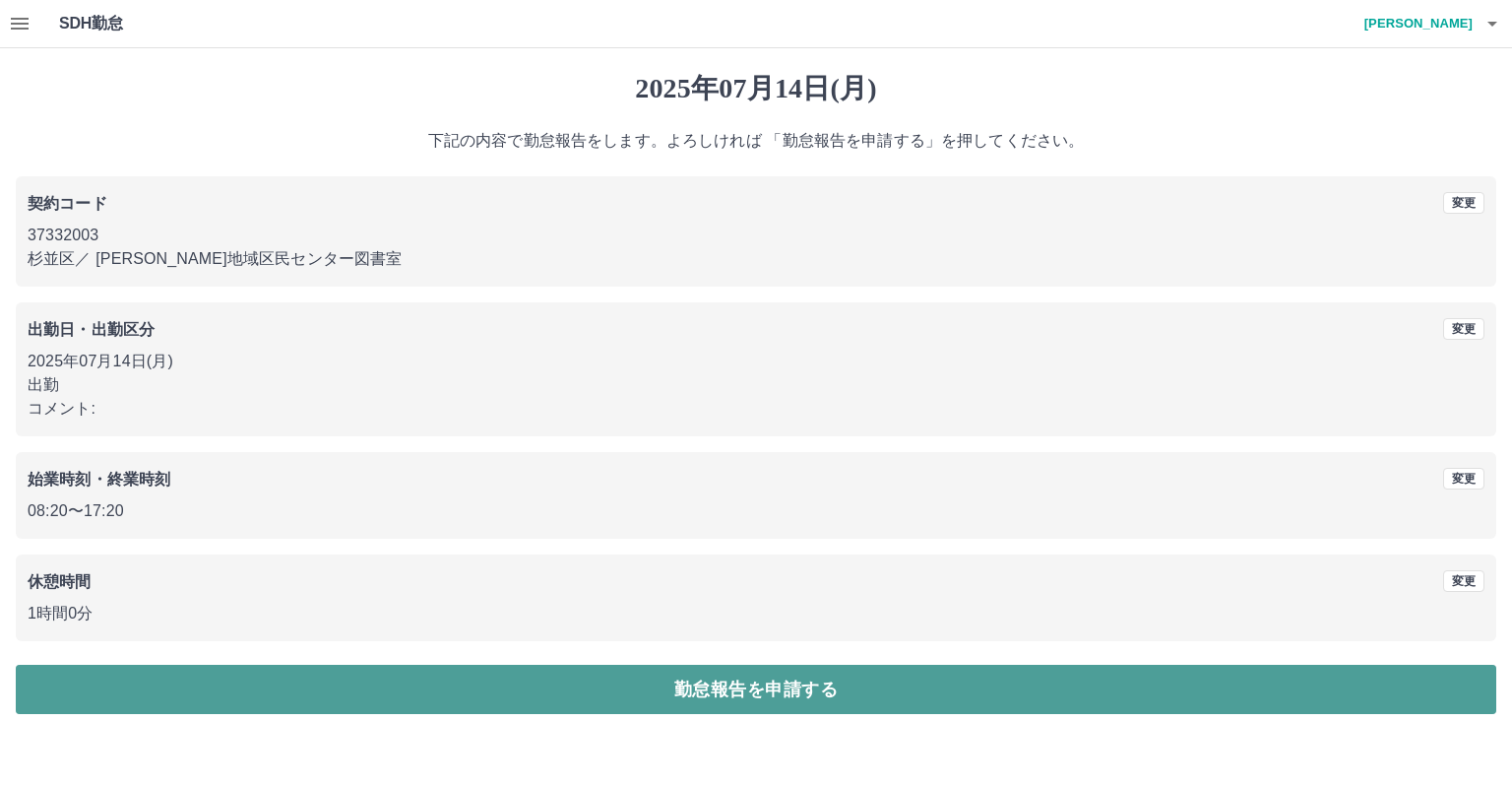 click on "勤怠報告を申請する" at bounding box center (756, 689) 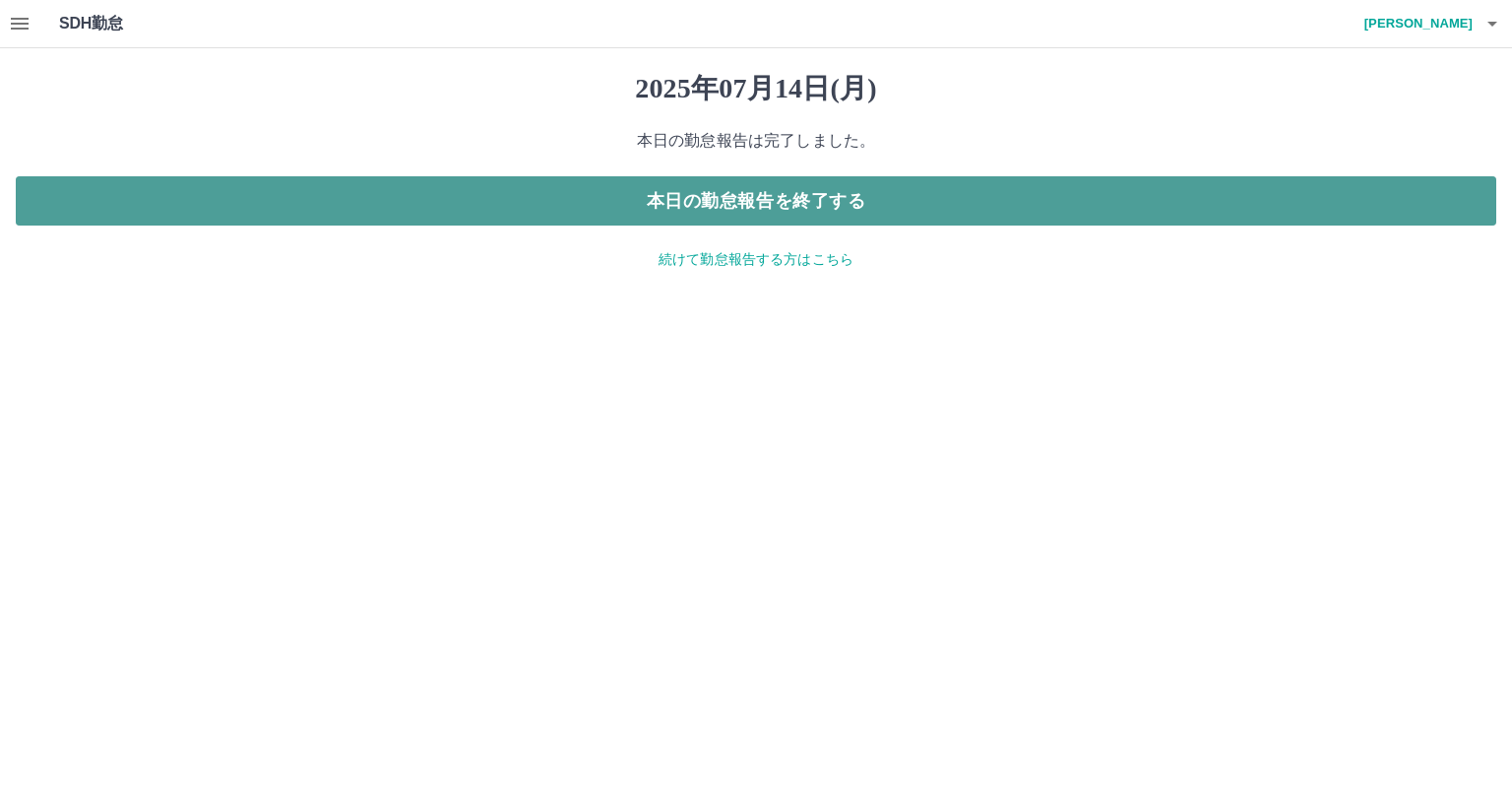 click on "本日の勤怠報告を終了する" at bounding box center [756, 201] 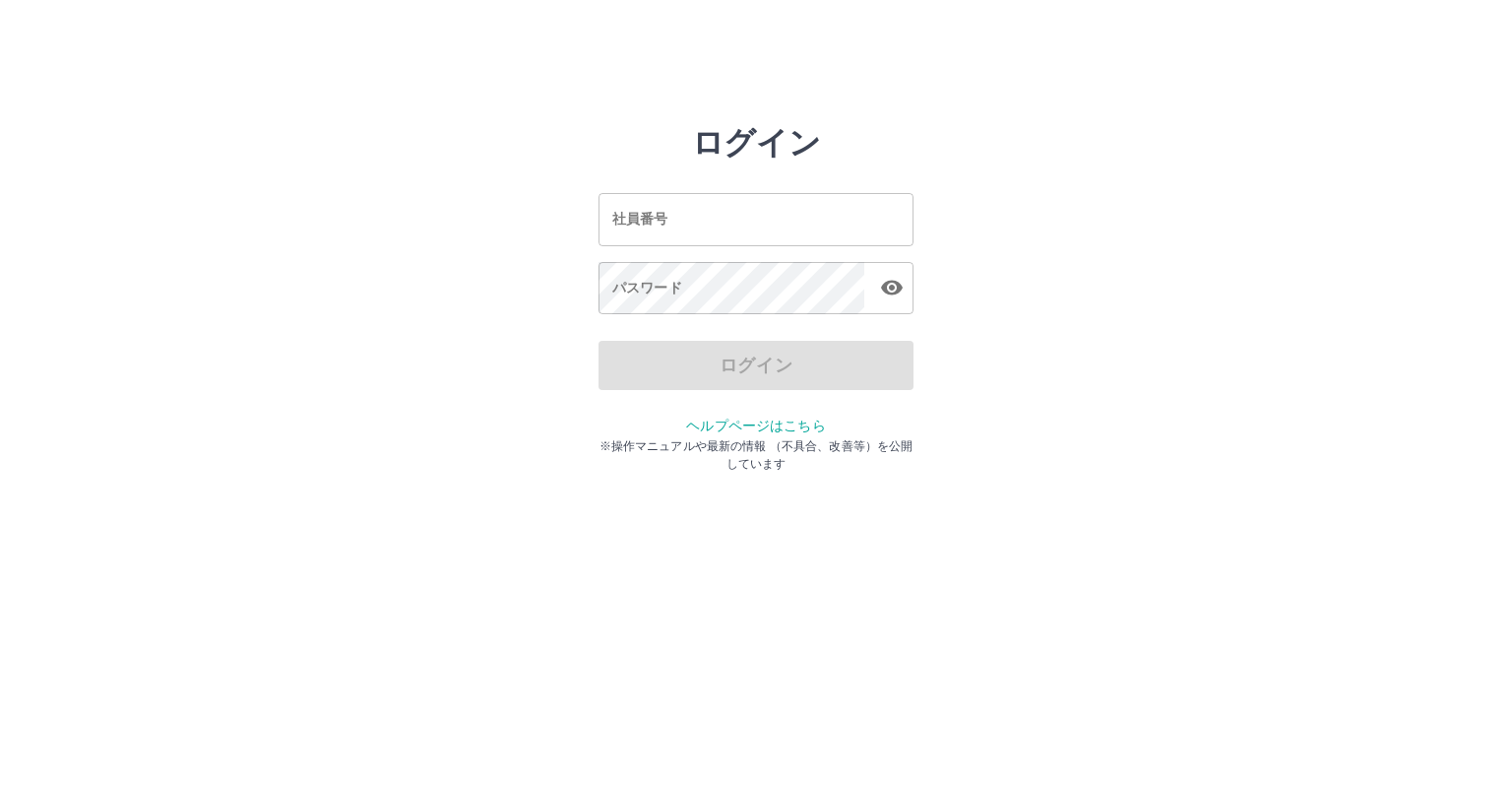 scroll, scrollTop: 0, scrollLeft: 0, axis: both 